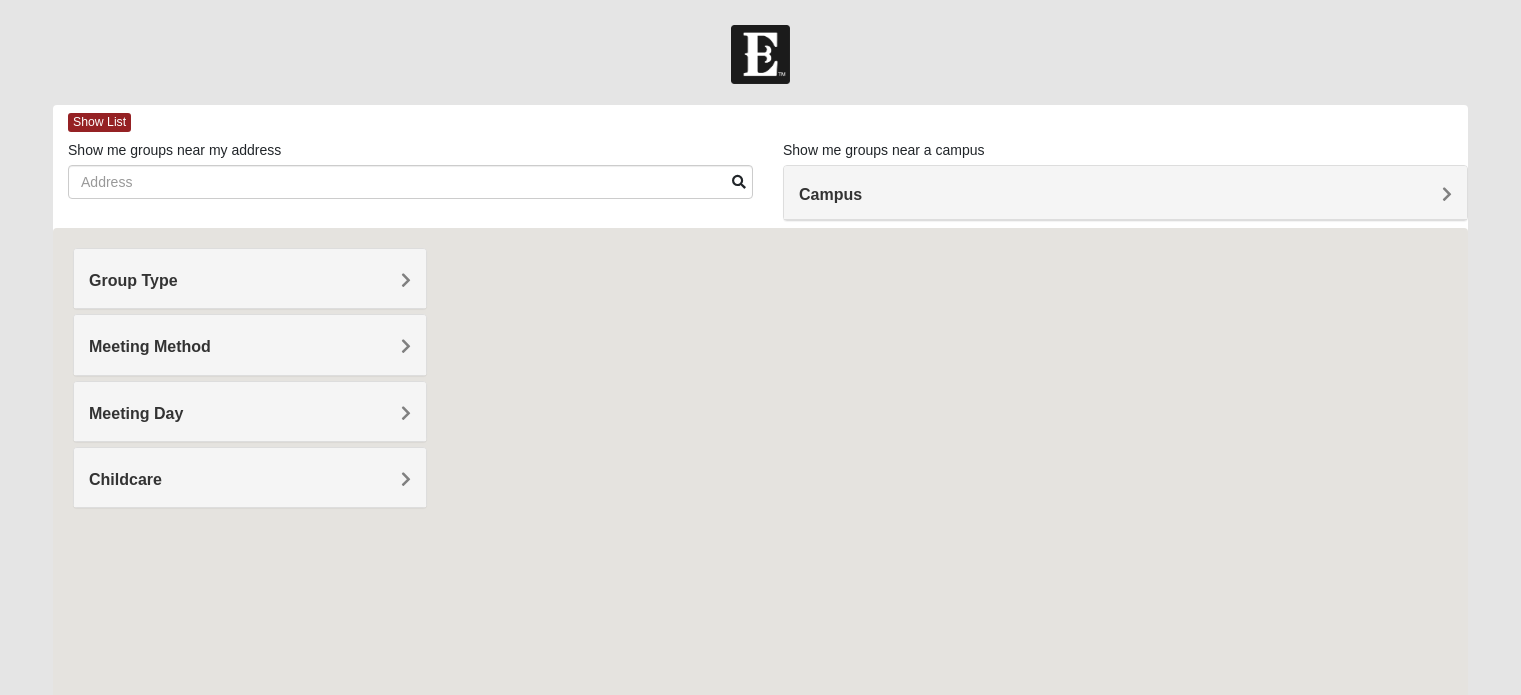 scroll, scrollTop: 0, scrollLeft: 0, axis: both 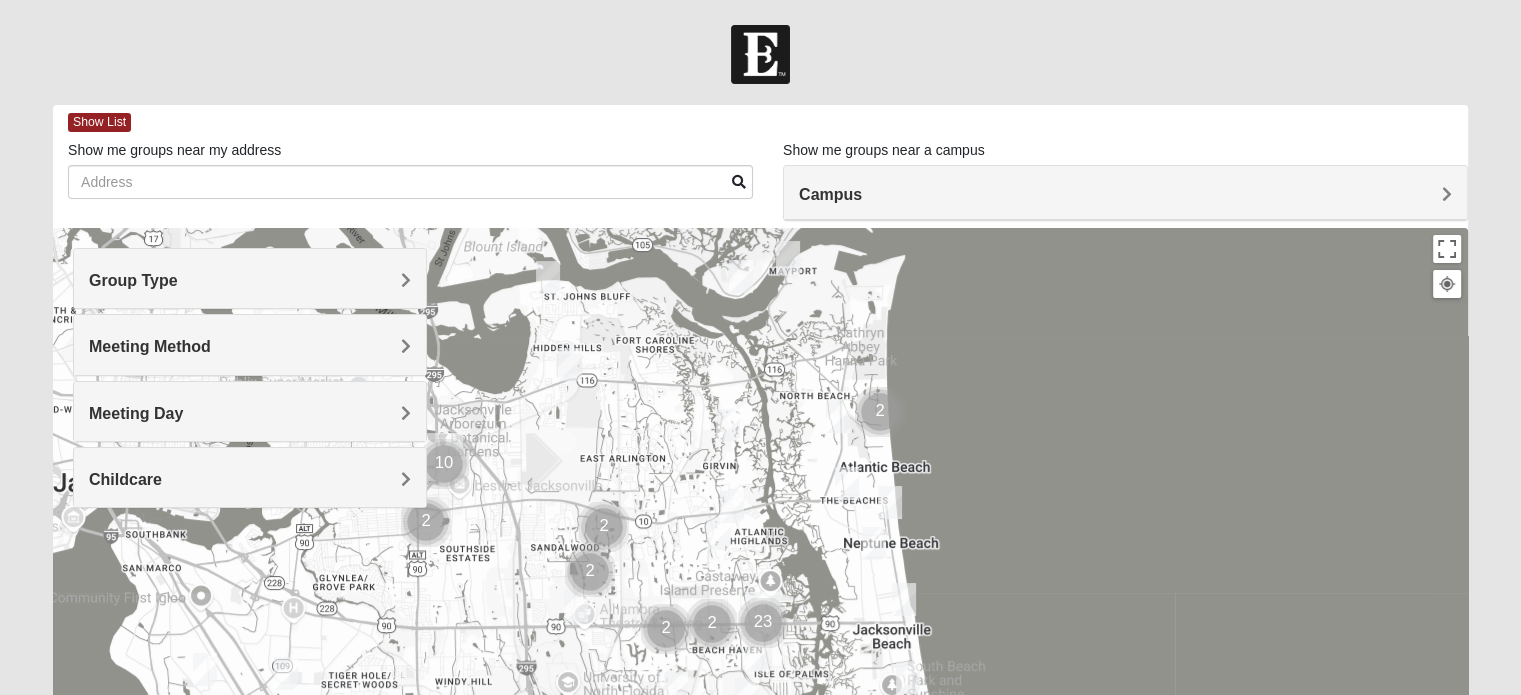 click on "Meeting Method" at bounding box center [250, 346] 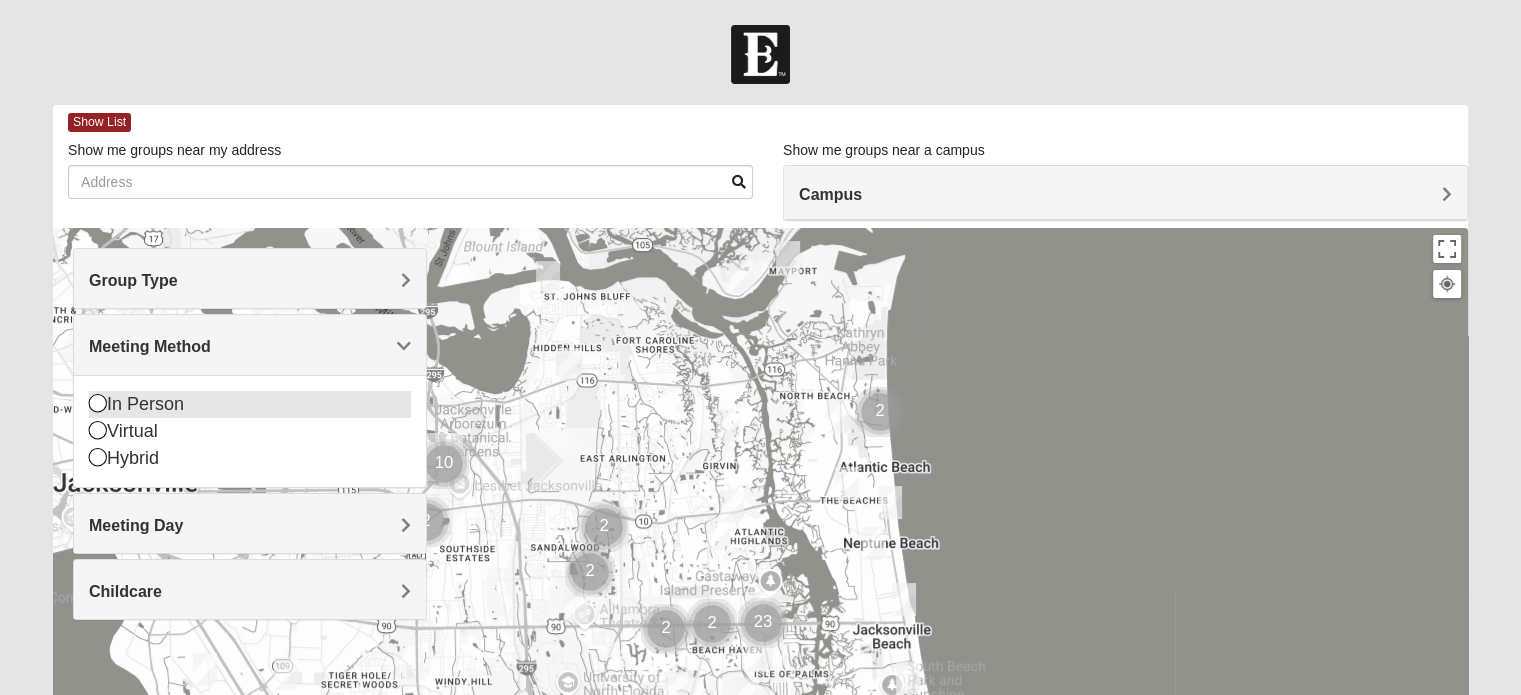click on "In Person" at bounding box center (250, 404) 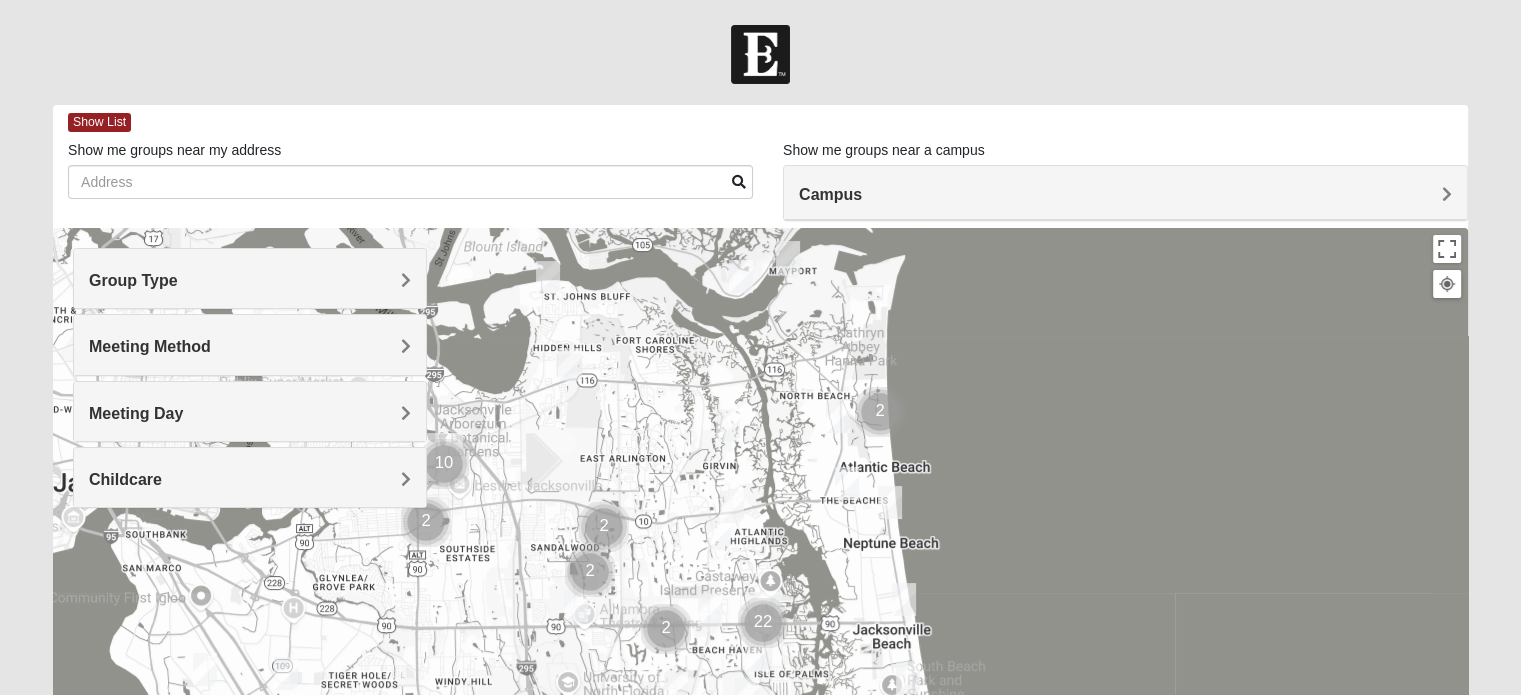 click on "Meeting Day" at bounding box center [250, 413] 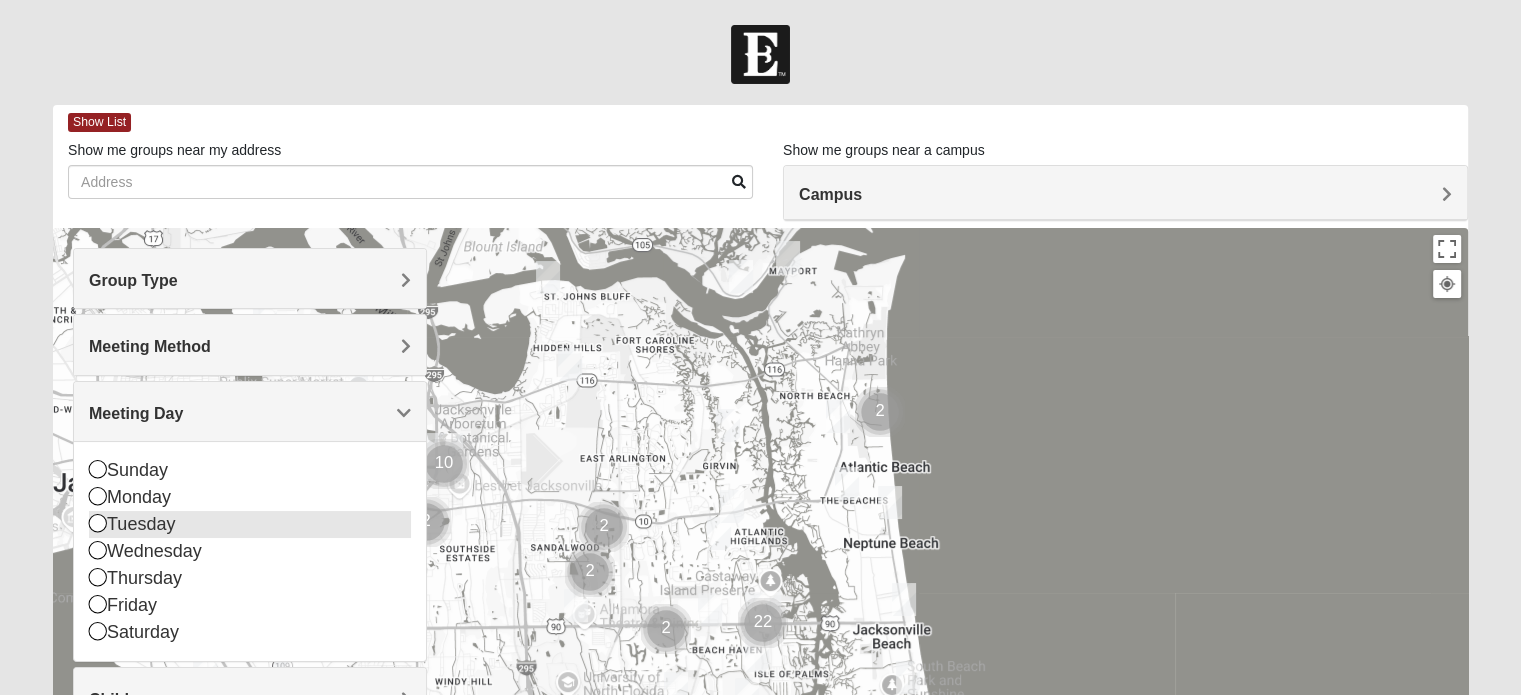 click on "Tuesday" at bounding box center [250, 524] 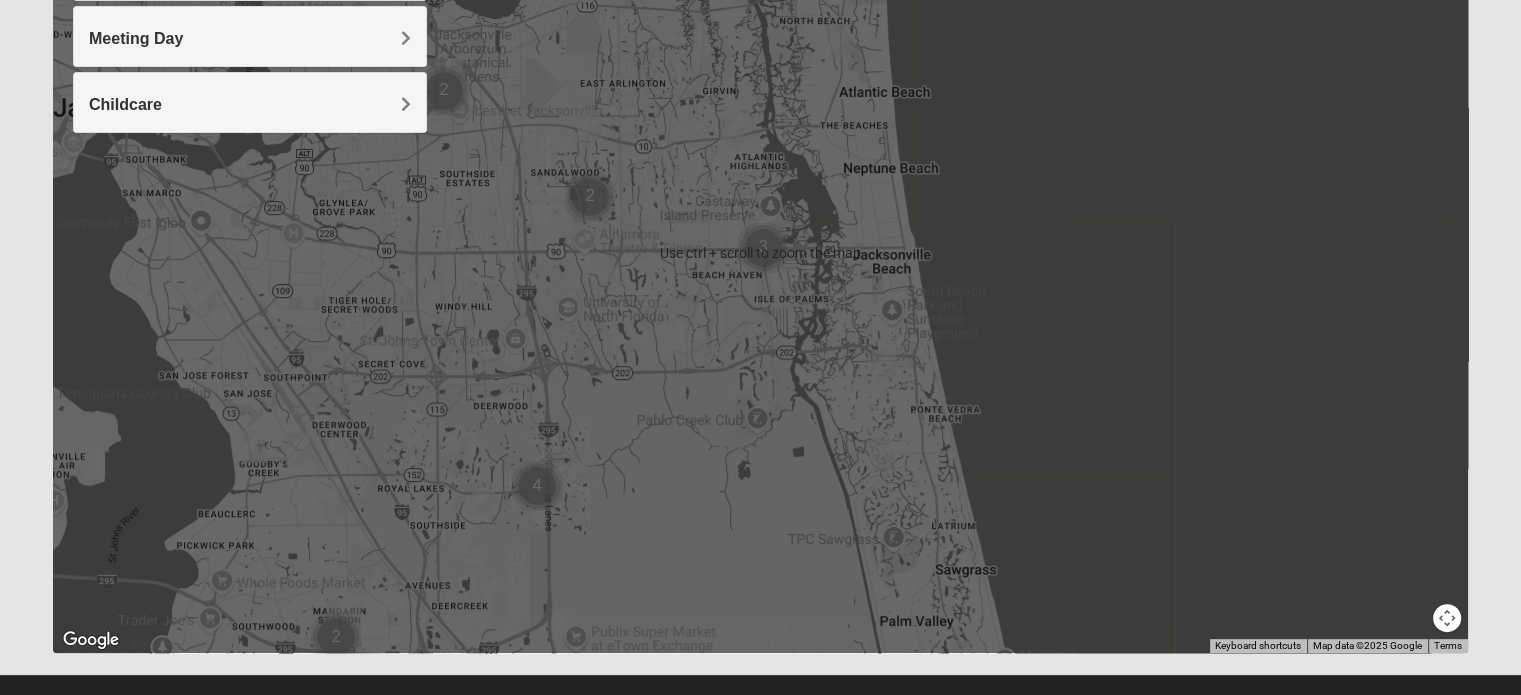 scroll, scrollTop: 374, scrollLeft: 0, axis: vertical 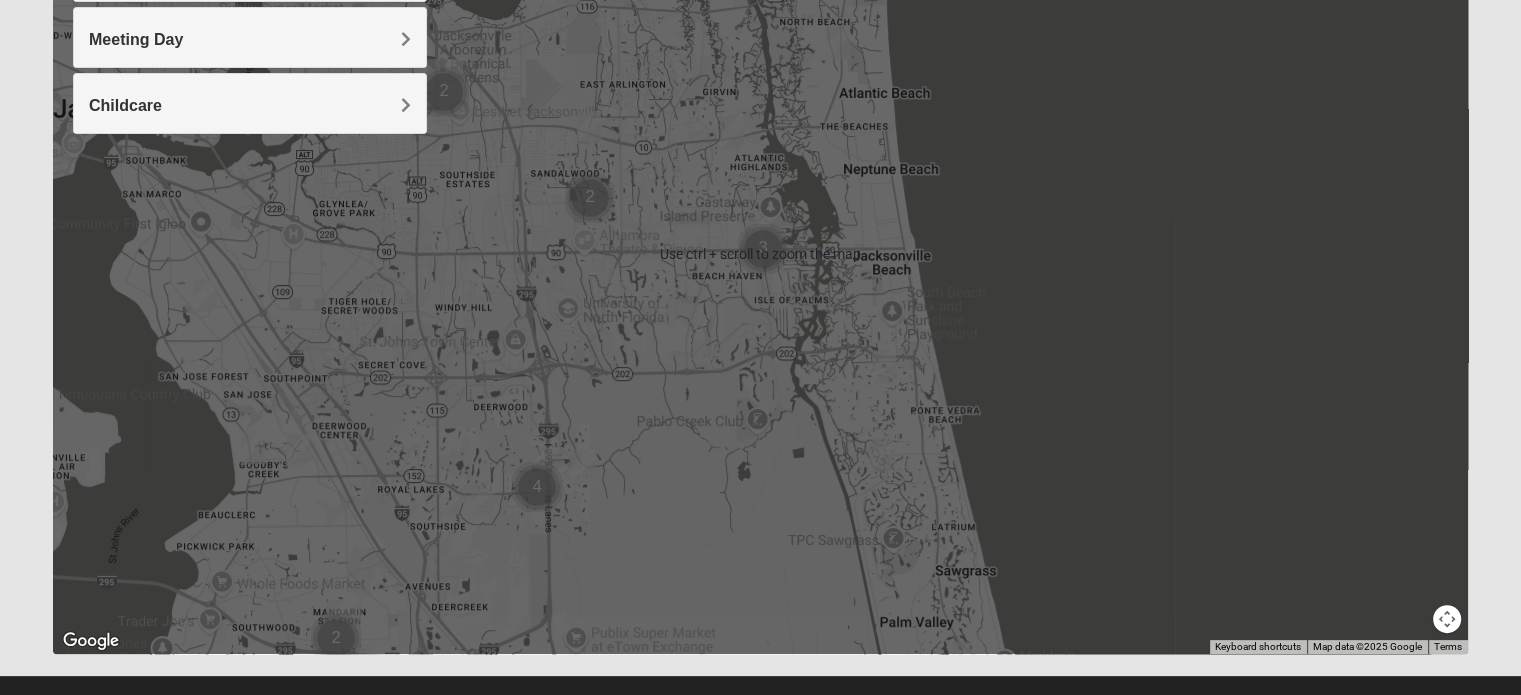 click at bounding box center (760, 254) 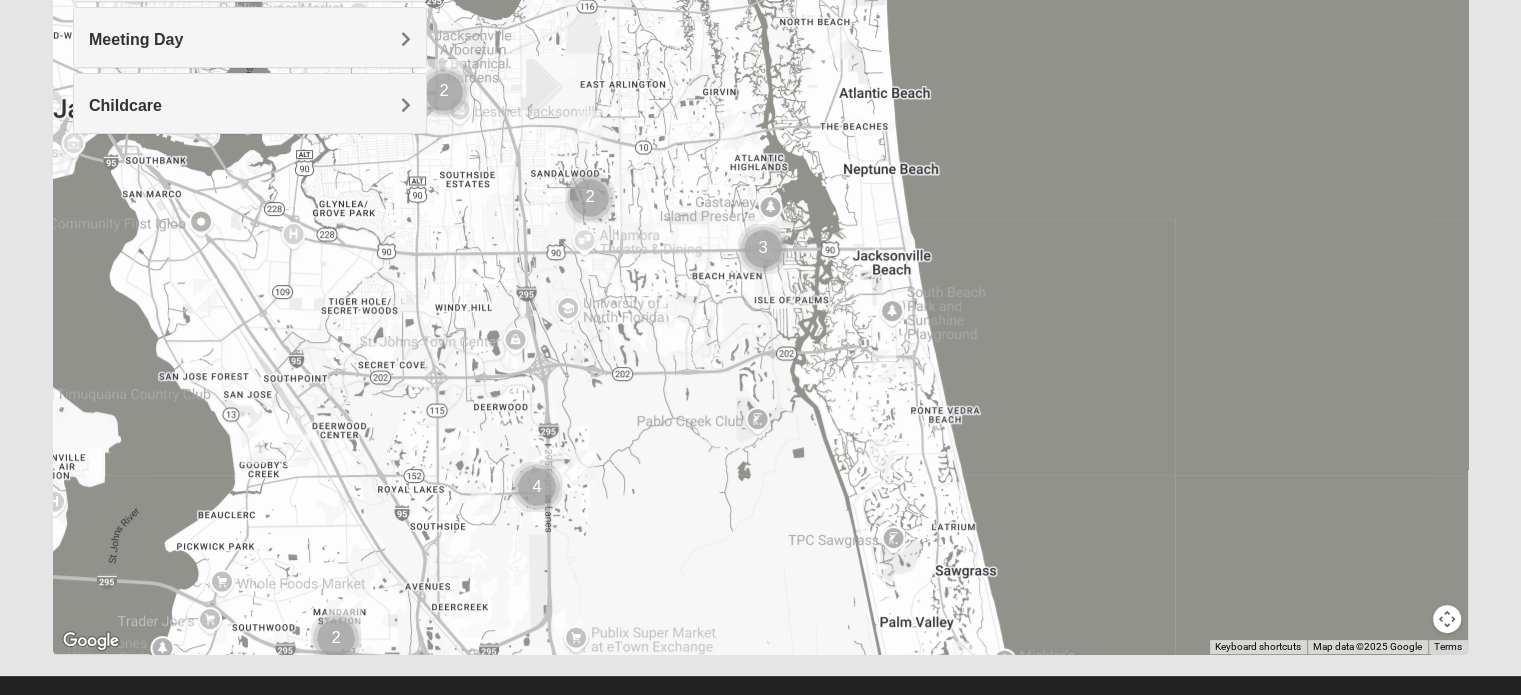 click at bounding box center [760, 254] 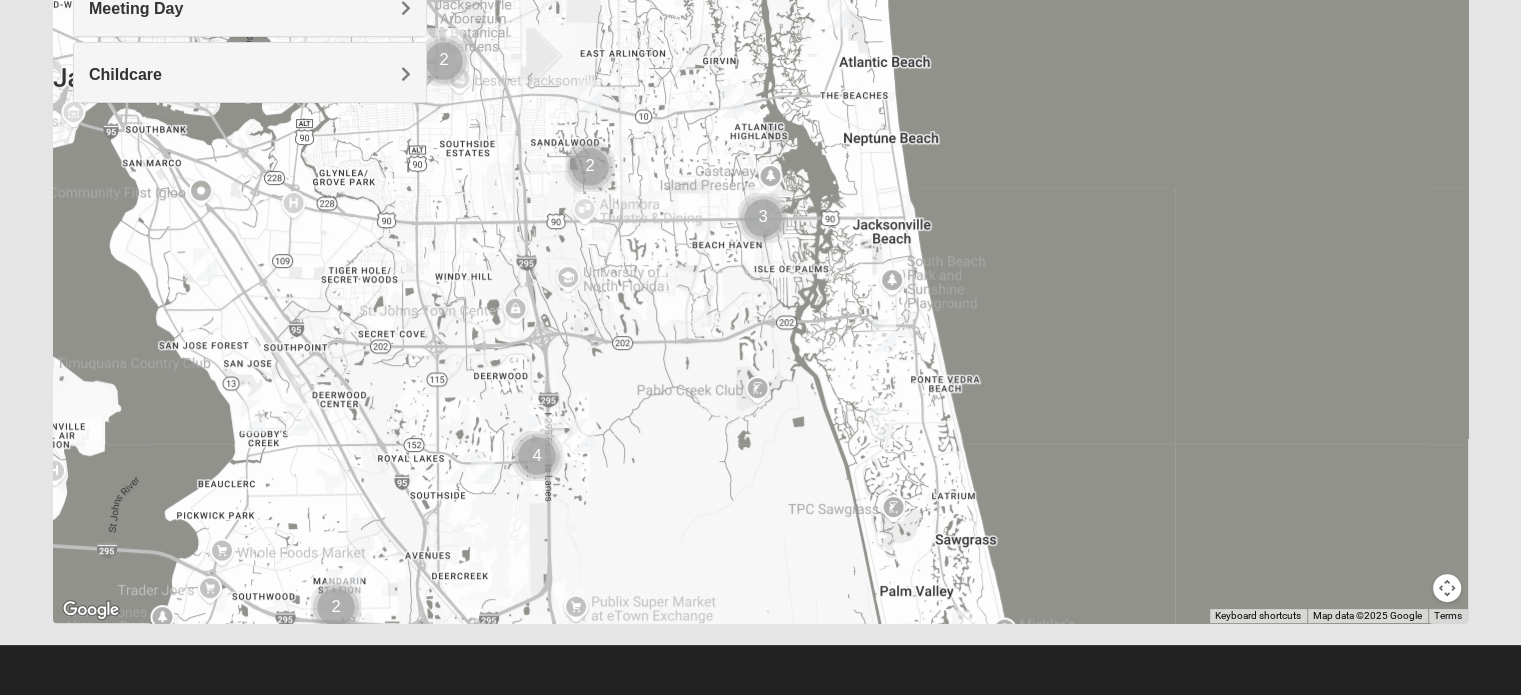 click at bounding box center [583, 435] 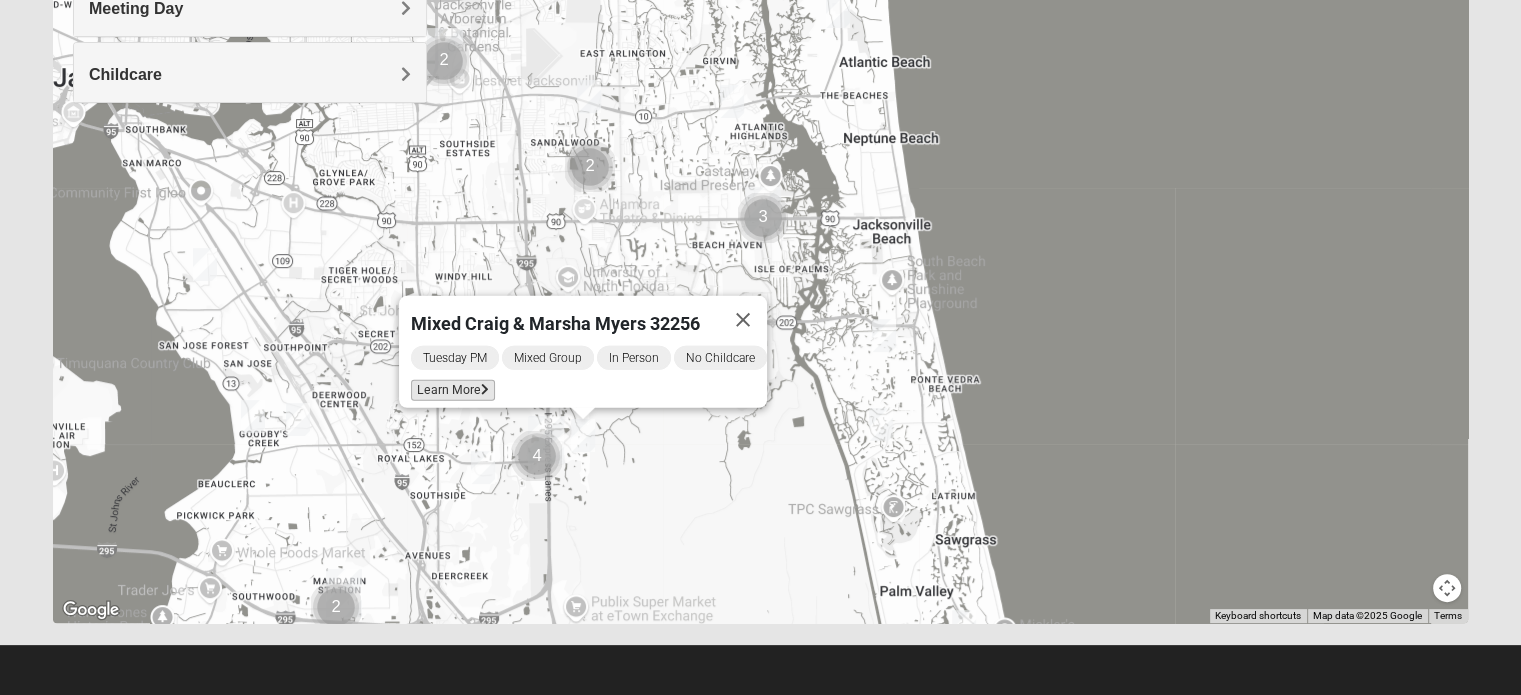 click on "Learn More" at bounding box center [453, 390] 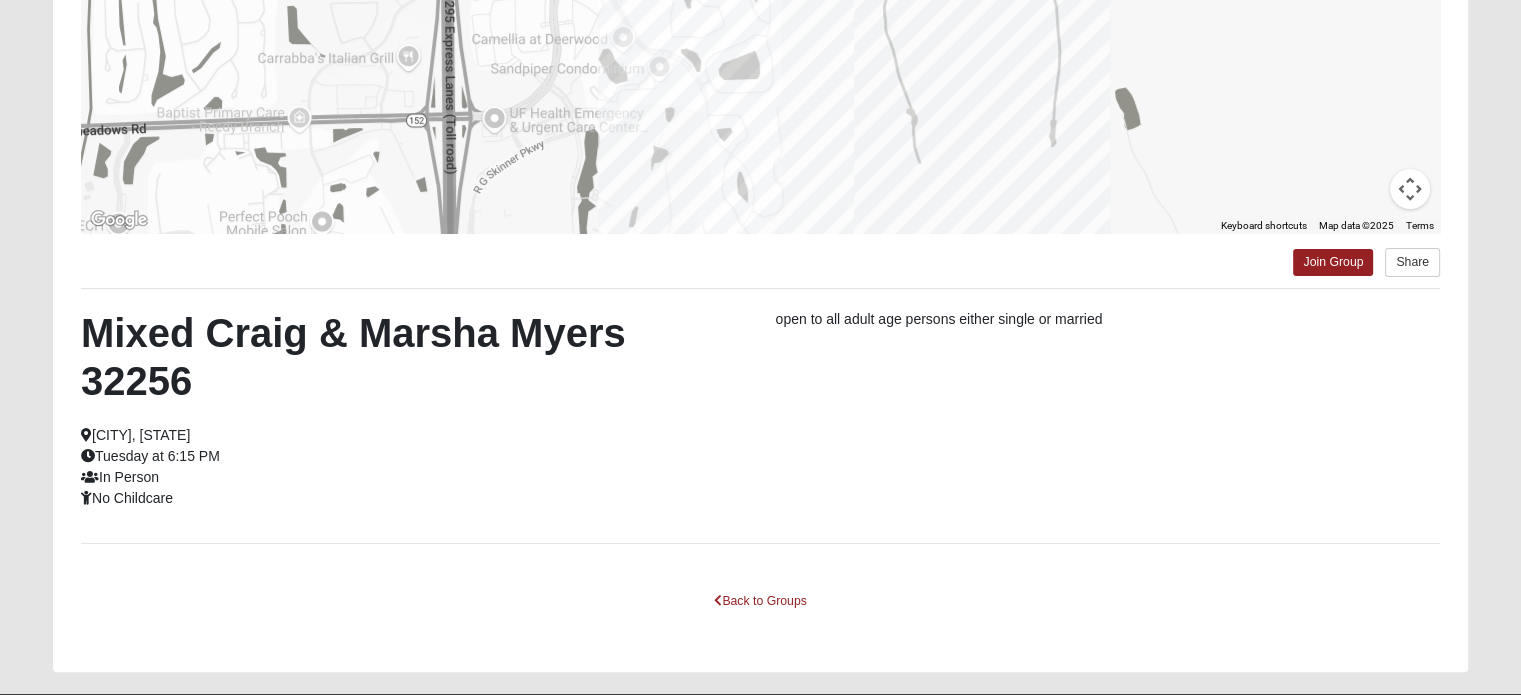 scroll, scrollTop: 387, scrollLeft: 0, axis: vertical 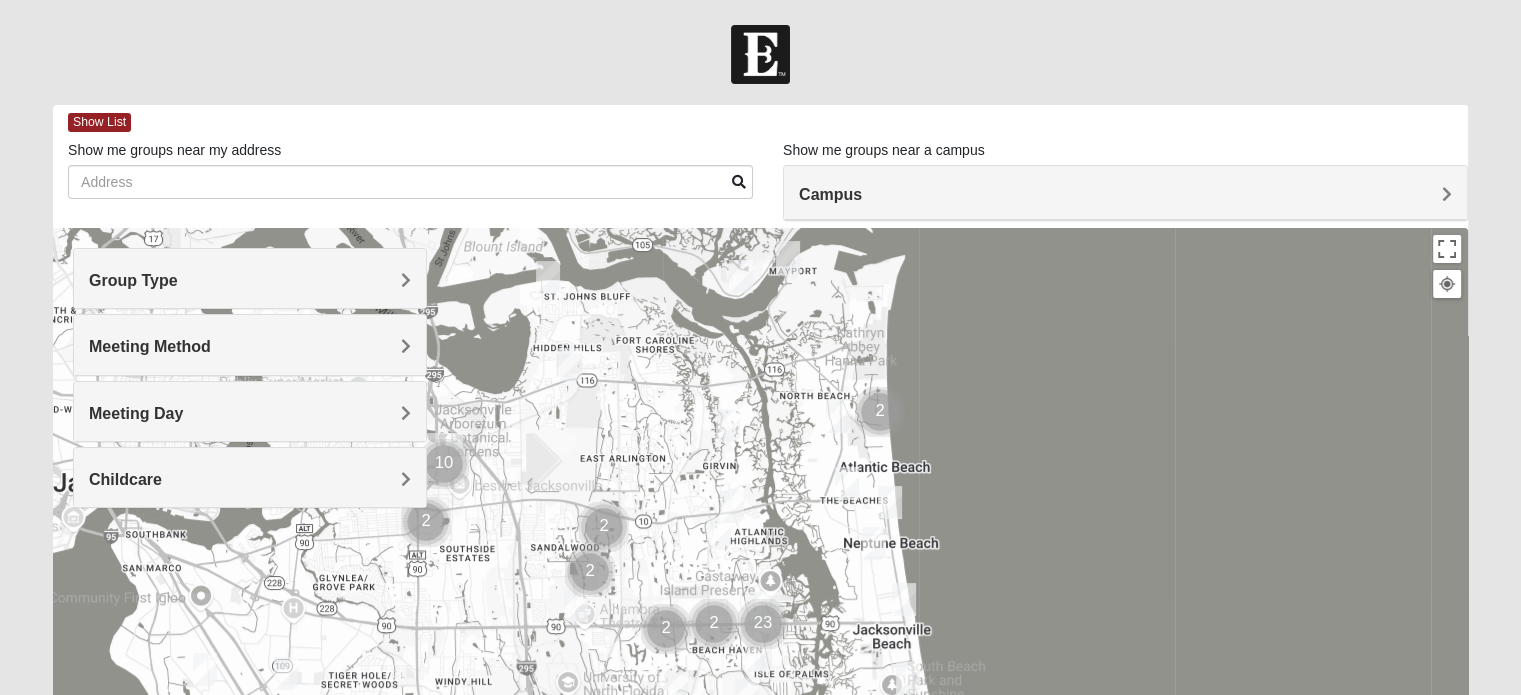 click on "Group Type" at bounding box center (250, 280) 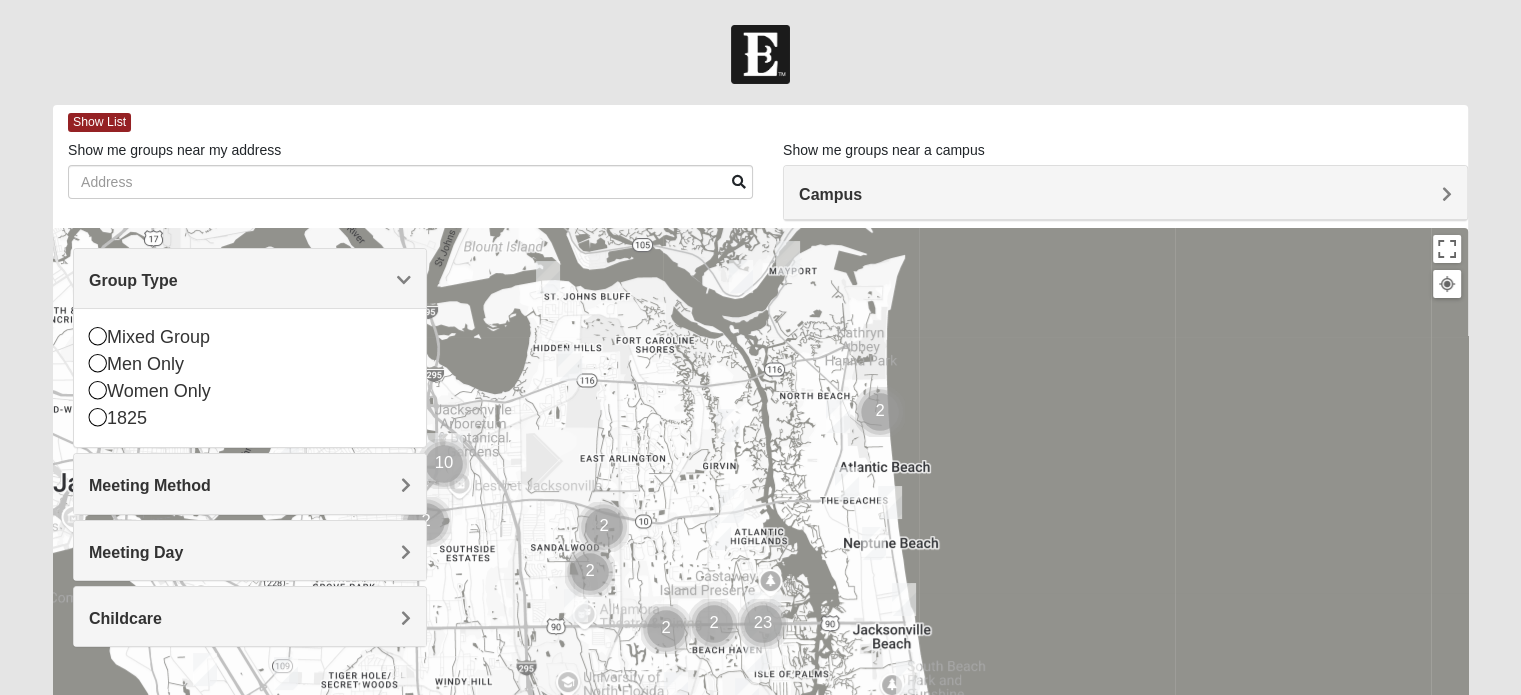 click on "Meeting Method" at bounding box center [150, 485] 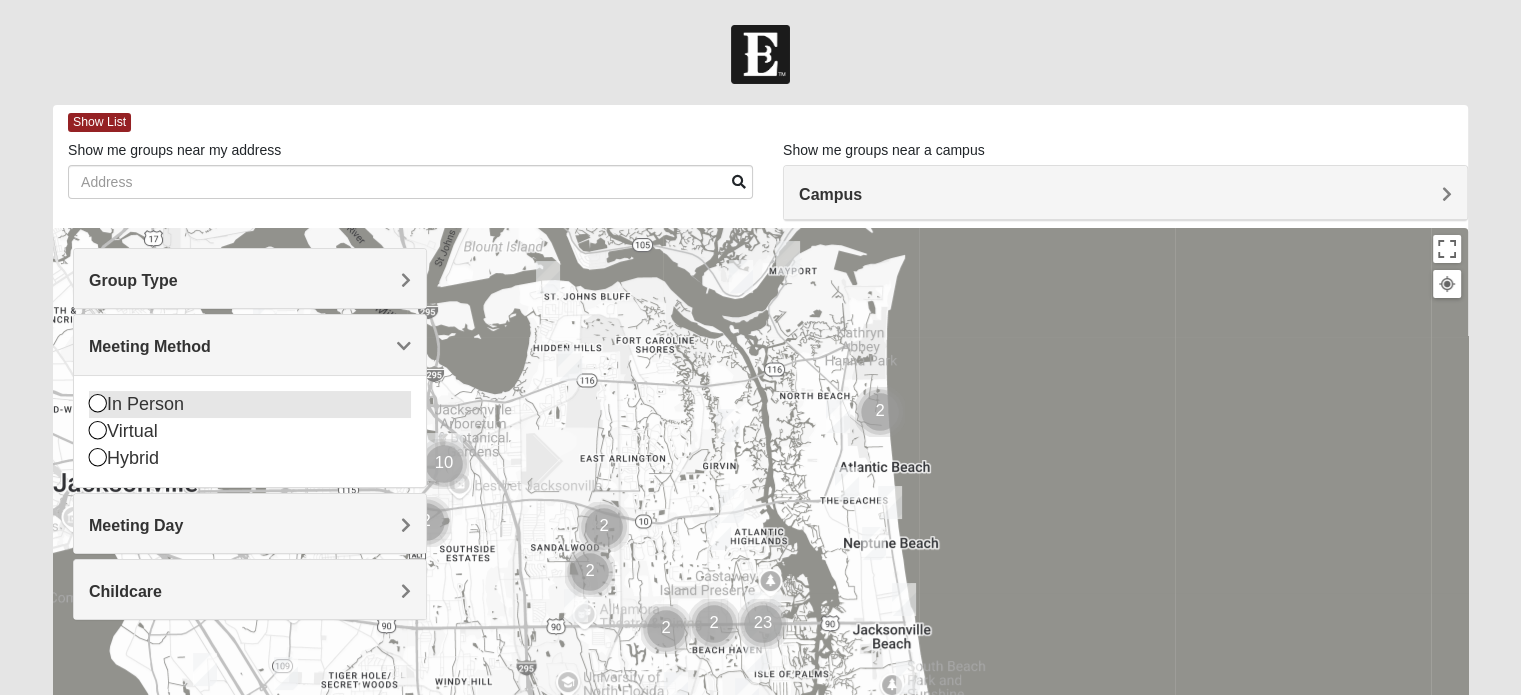 click on "In Person" at bounding box center [250, 404] 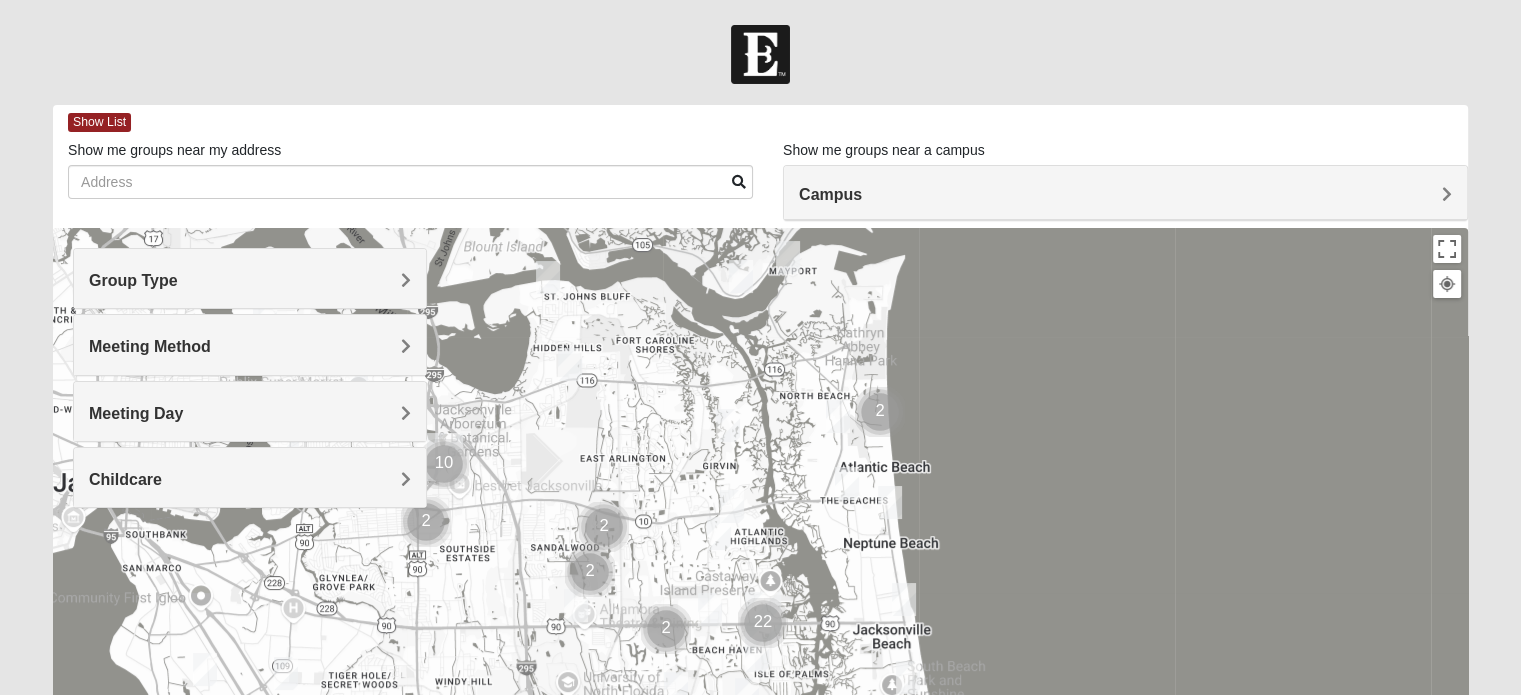 click on "Meeting Day" at bounding box center (136, 413) 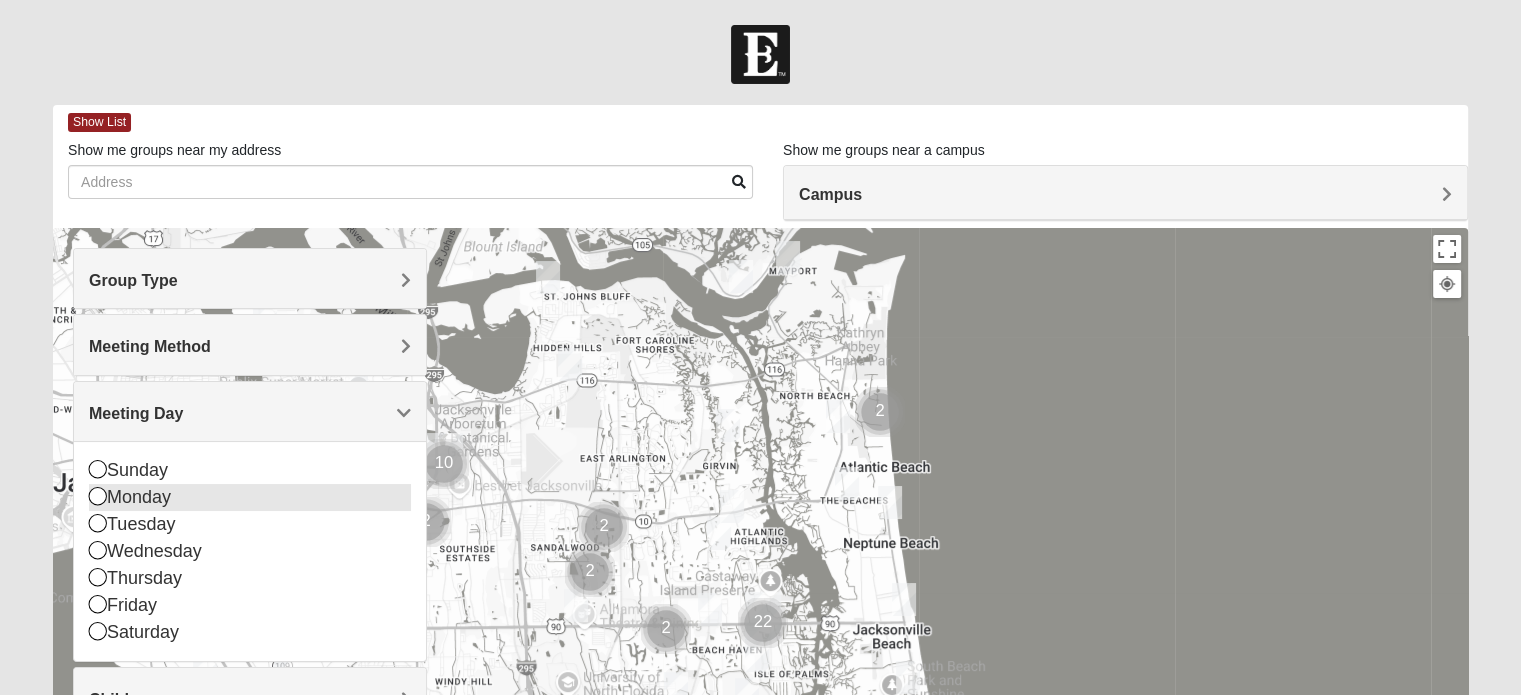 click on "Monday" at bounding box center [250, 497] 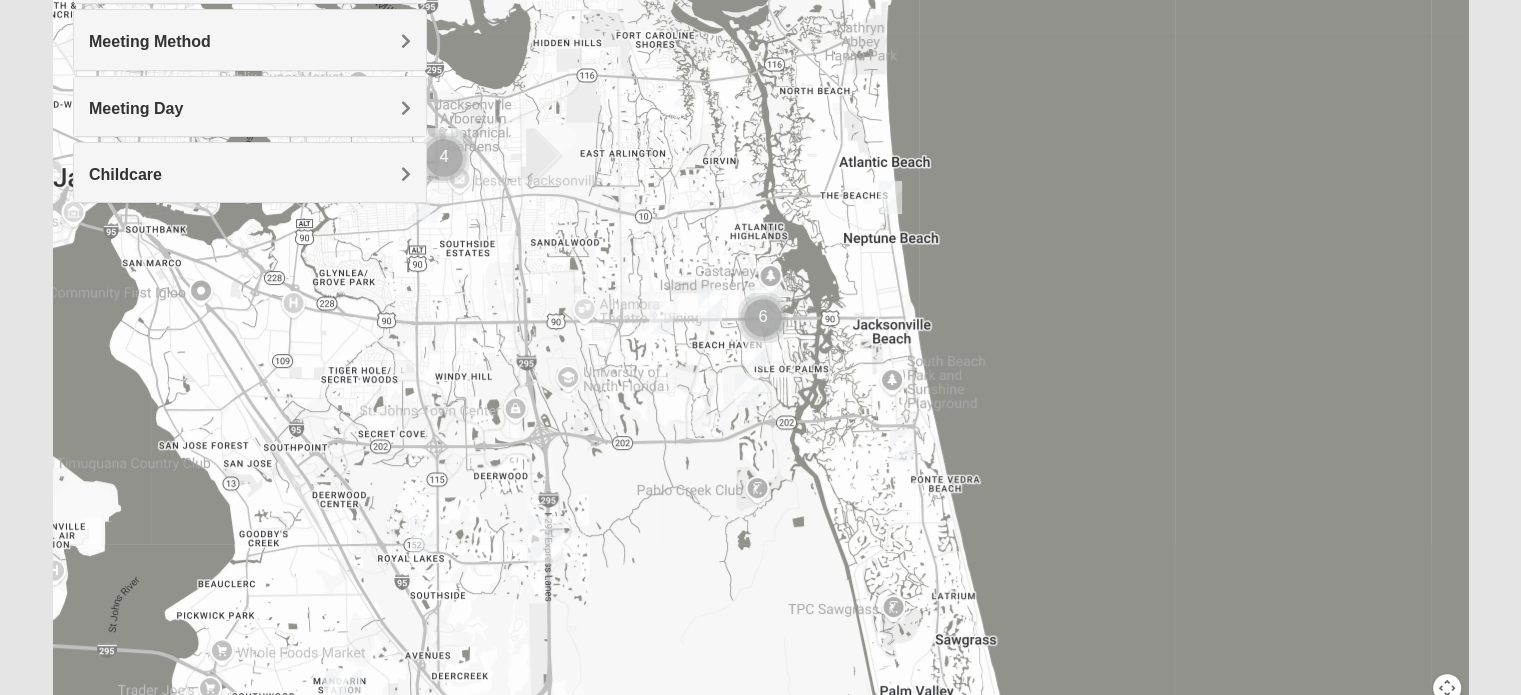 scroll, scrollTop: 292, scrollLeft: 0, axis: vertical 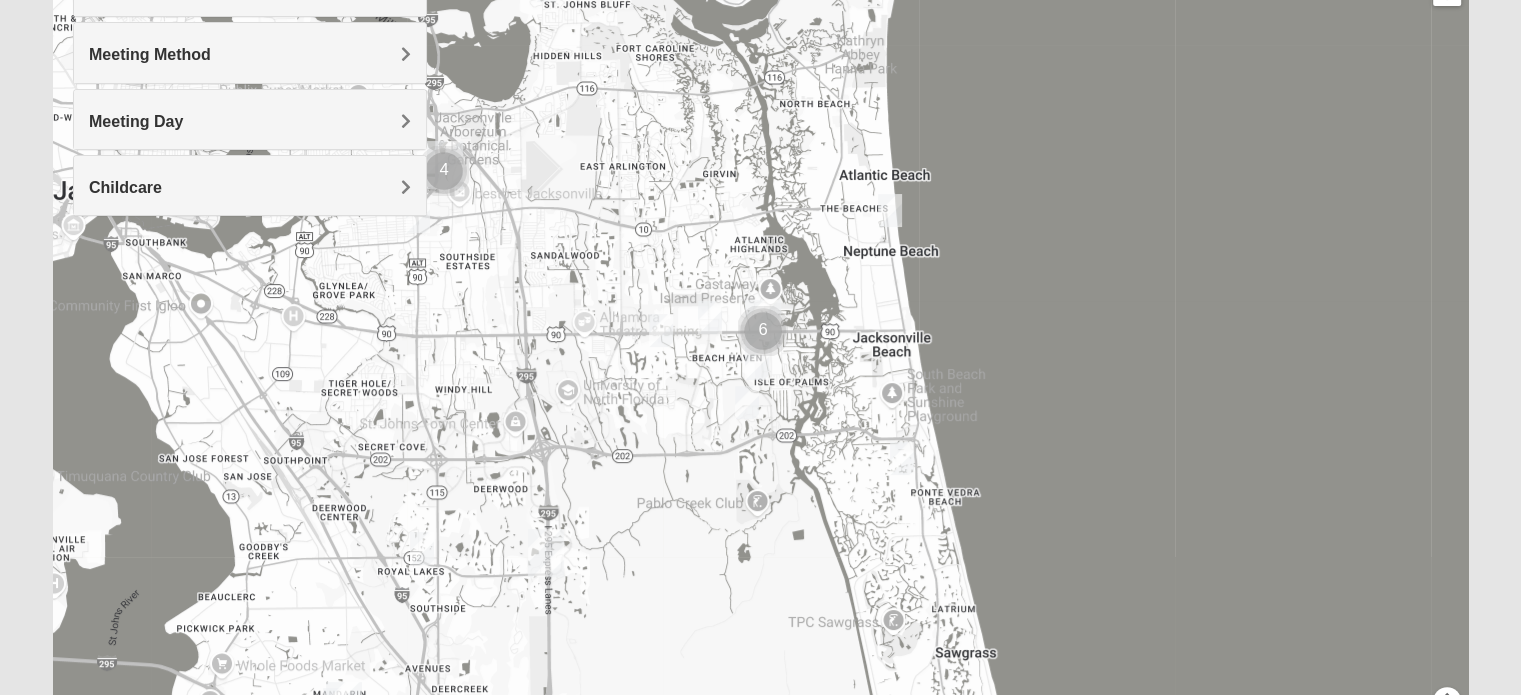 click at bounding box center [763, 331] 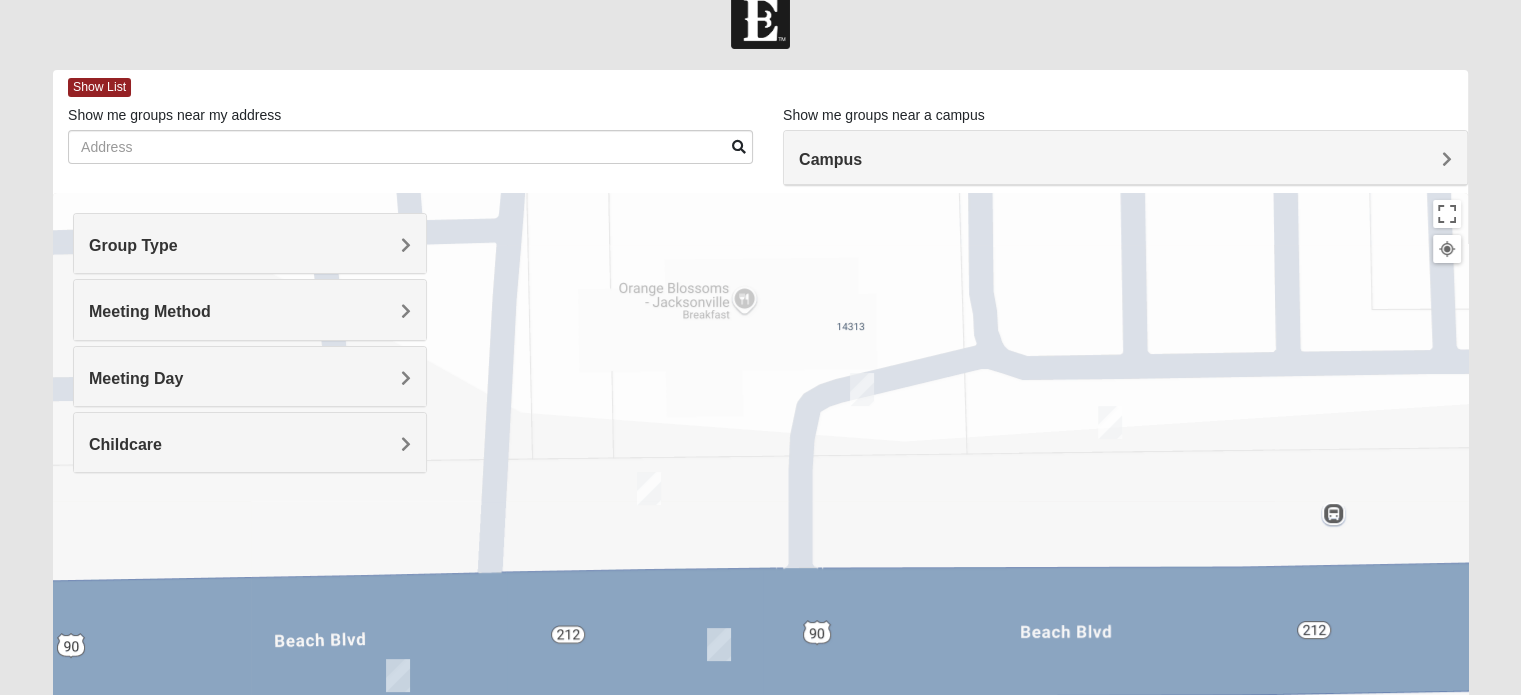 scroll, scrollTop: 0, scrollLeft: 0, axis: both 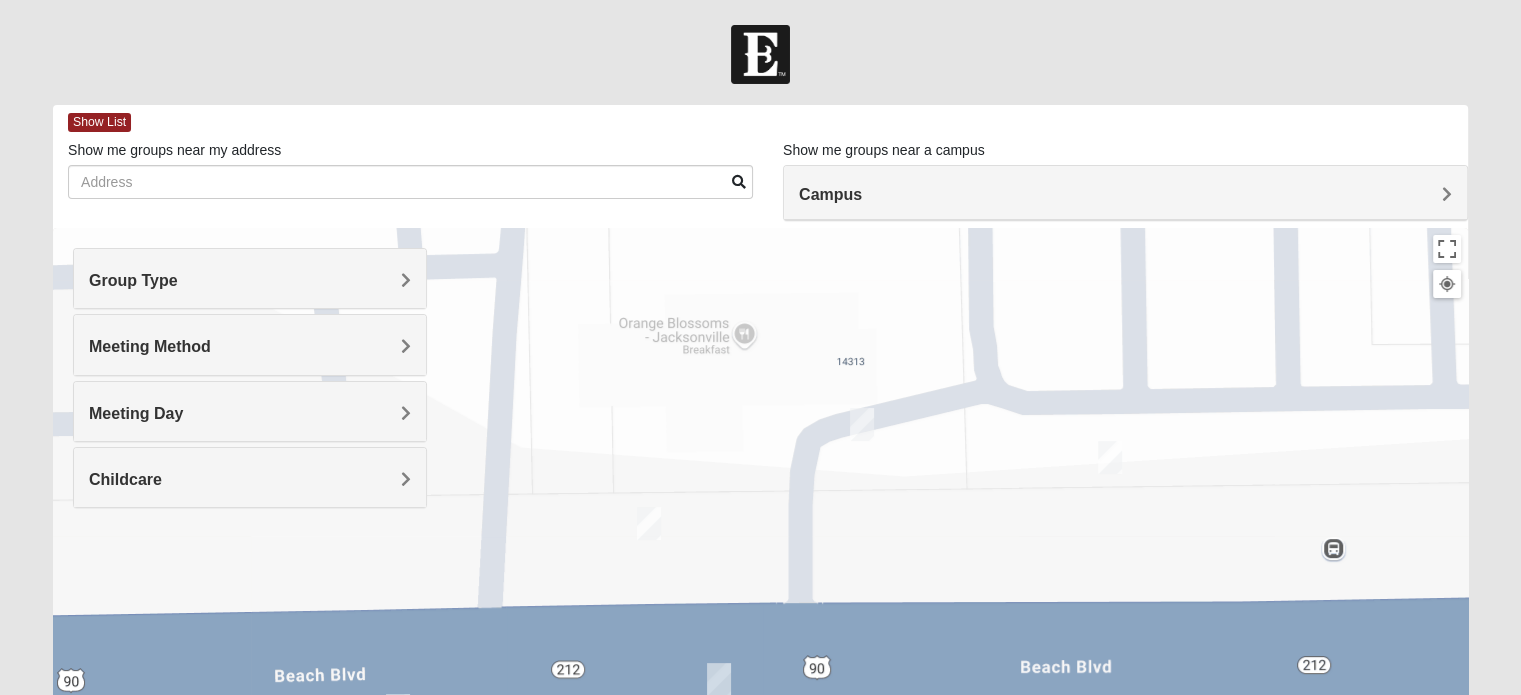 click on "Meeting Day" at bounding box center (250, 411) 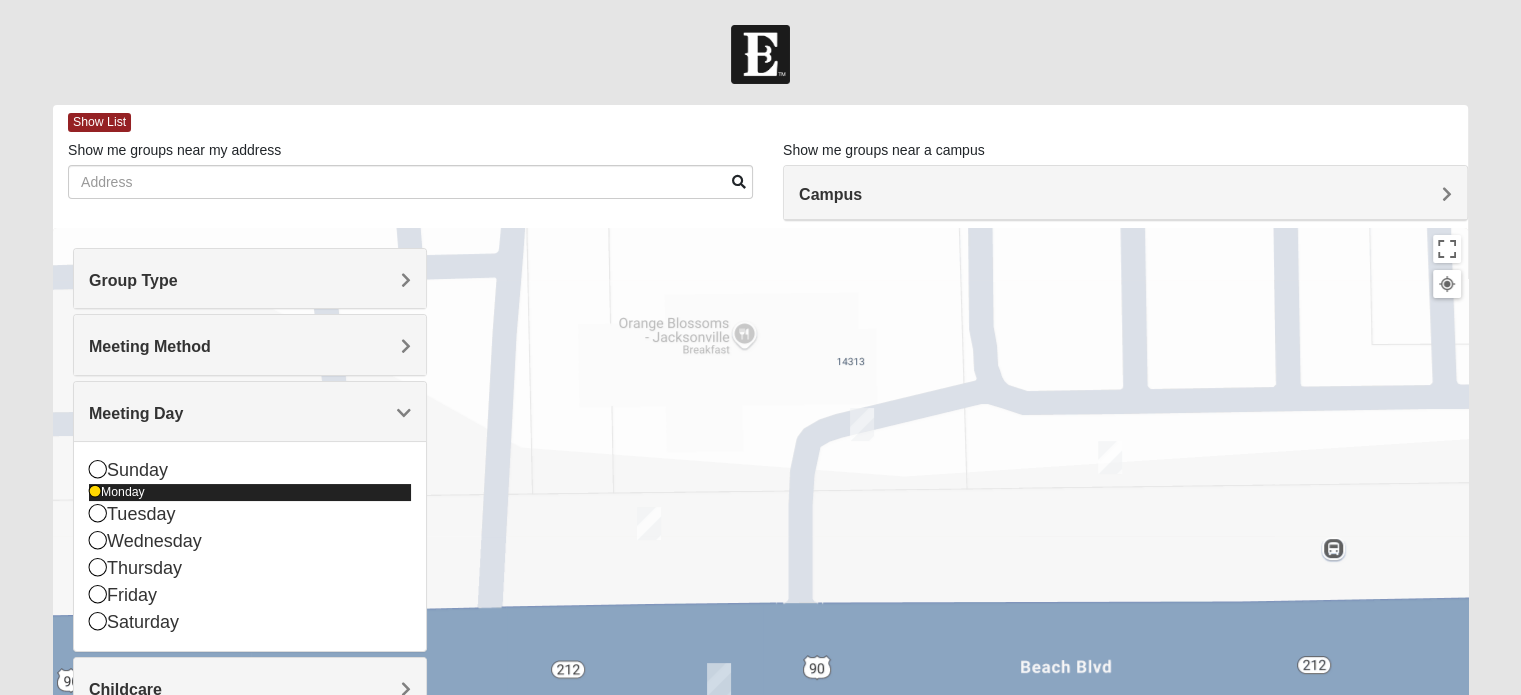 click at bounding box center [95, 492] 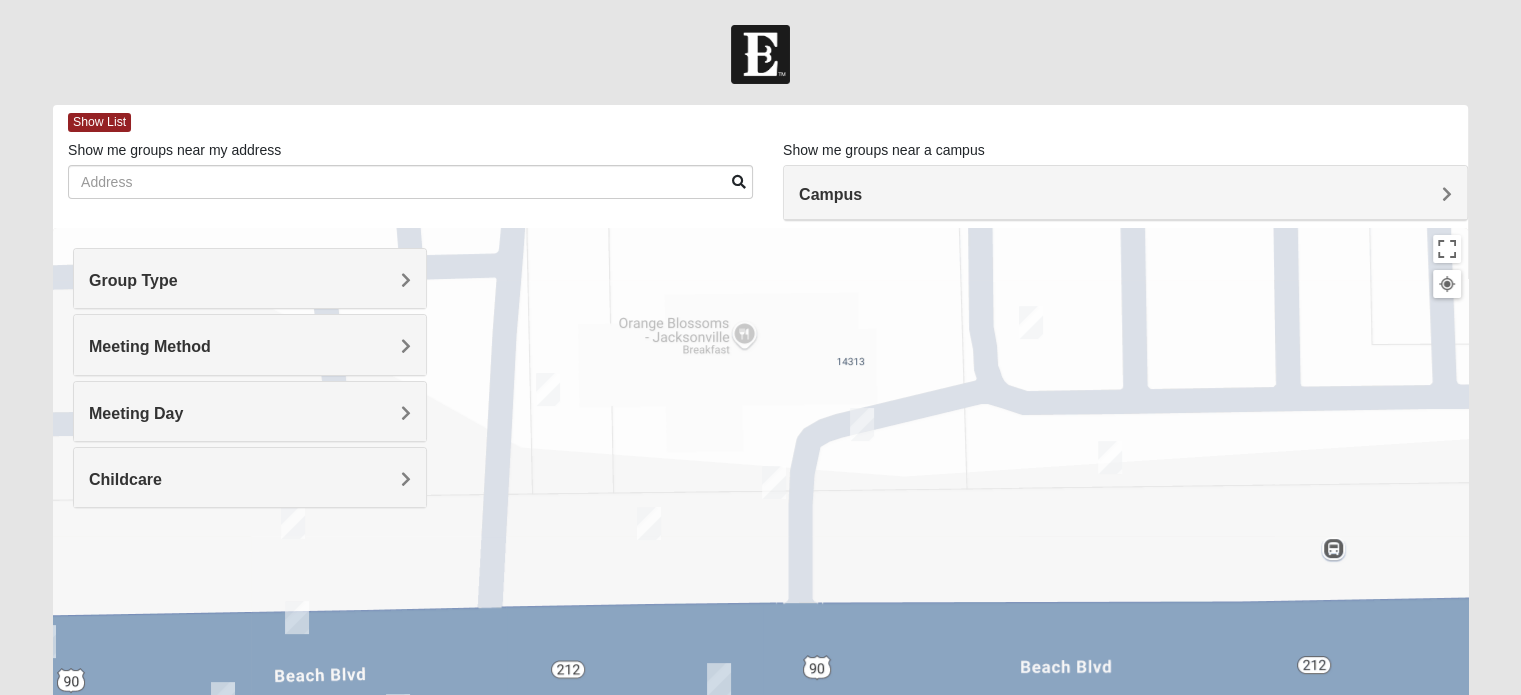 click on "Meeting Day" at bounding box center (136, 413) 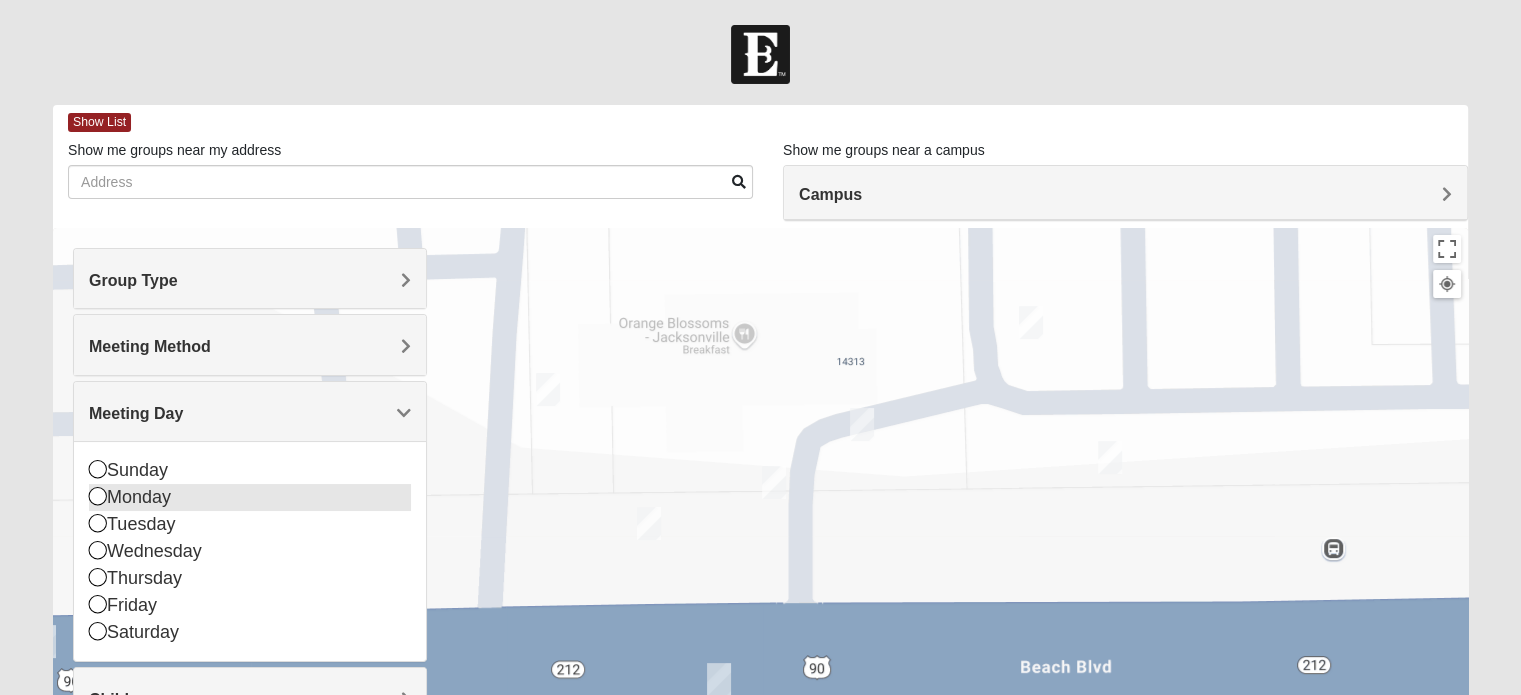 click on "Monday" at bounding box center (250, 497) 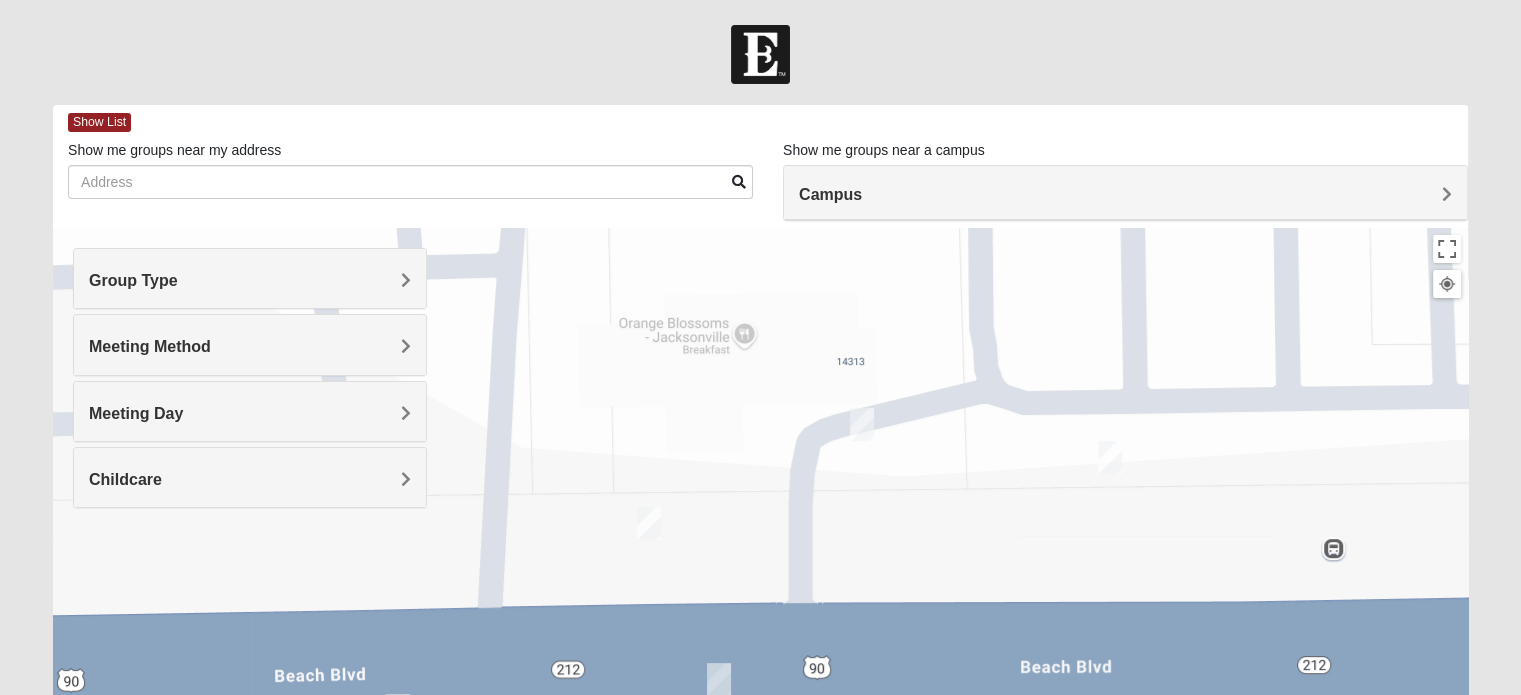 click on "Meeting Method" at bounding box center [250, 344] 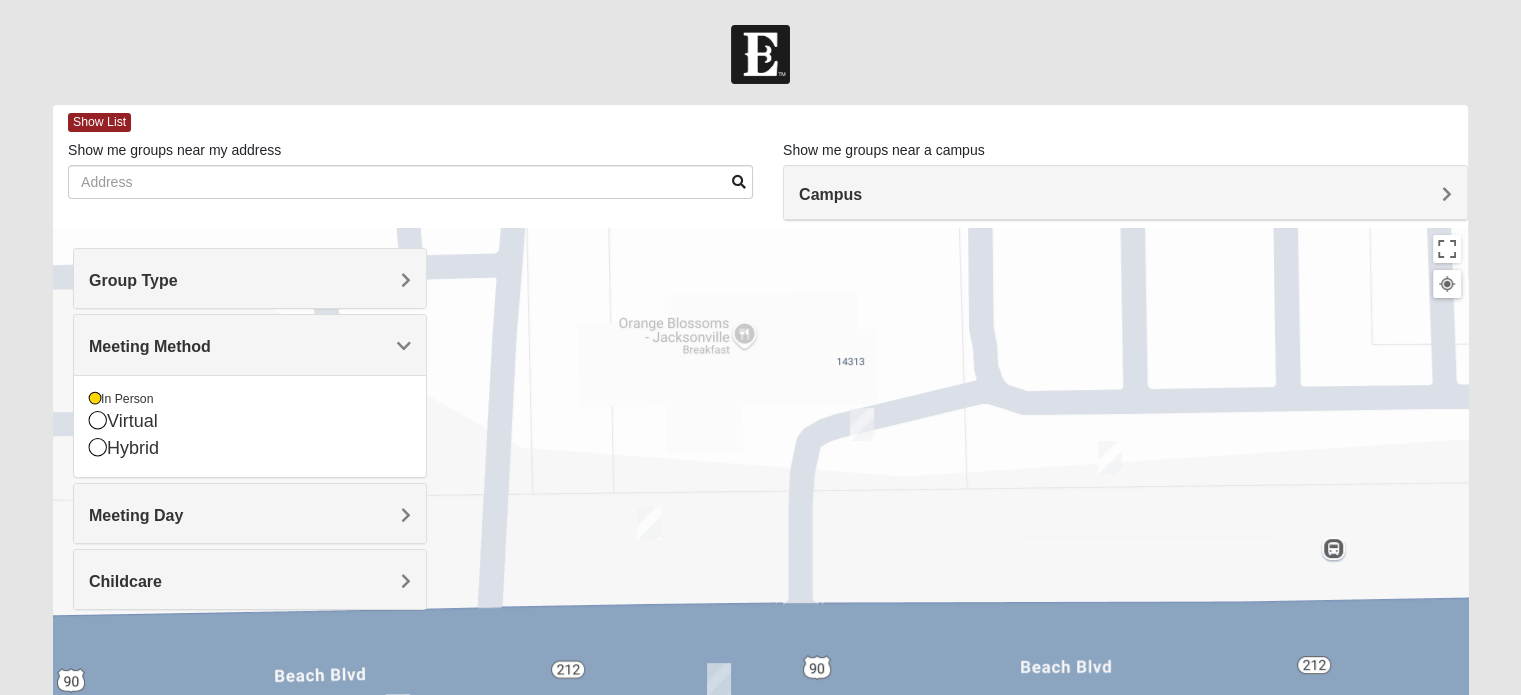 click on "Meeting Method" at bounding box center (250, 344) 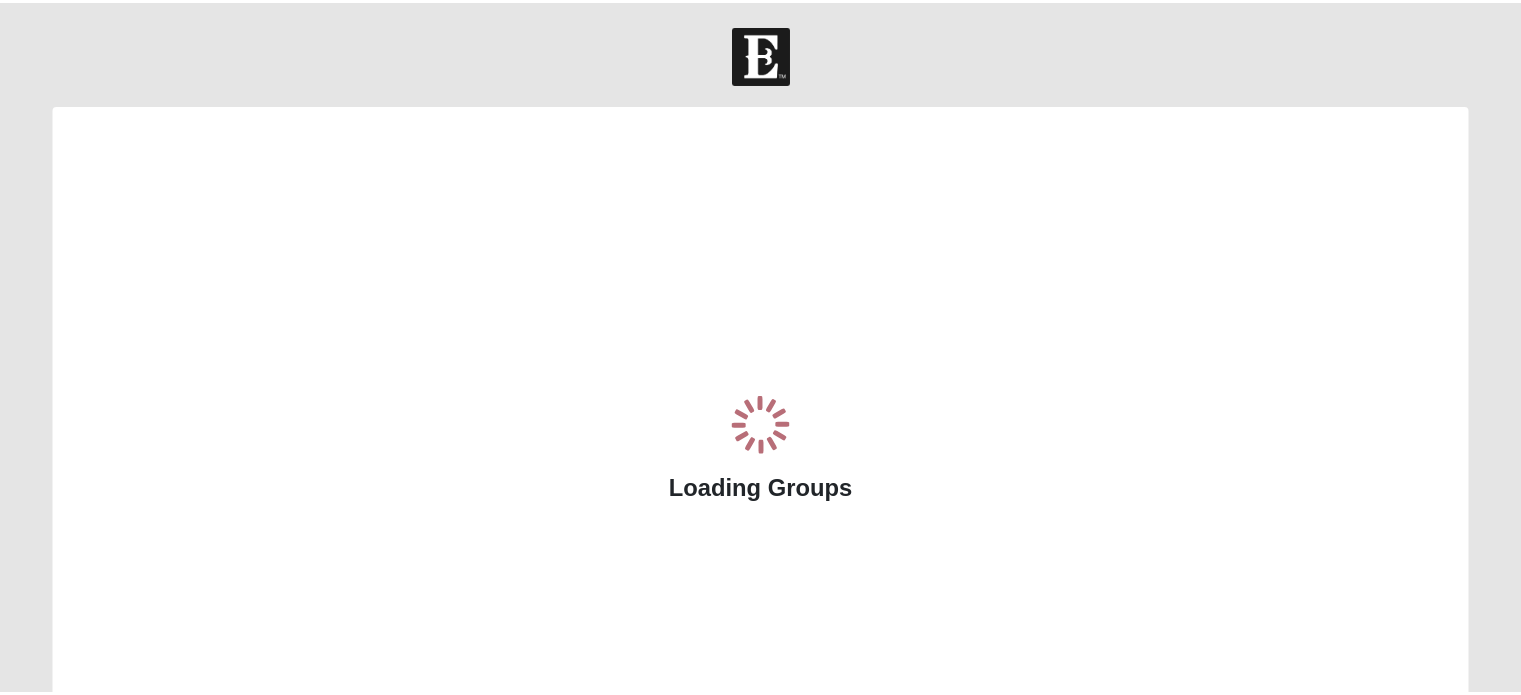 scroll, scrollTop: 0, scrollLeft: 0, axis: both 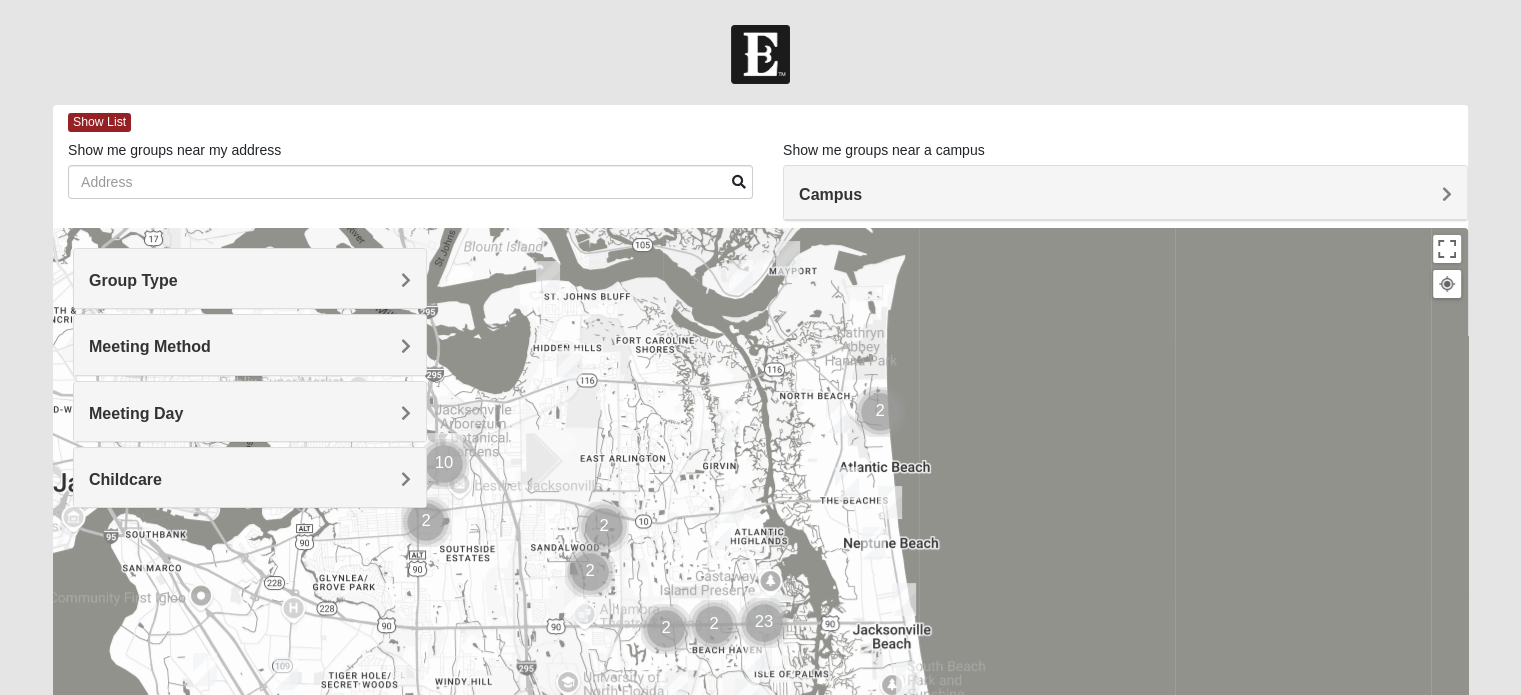 click on "Meeting Day" at bounding box center [136, 413] 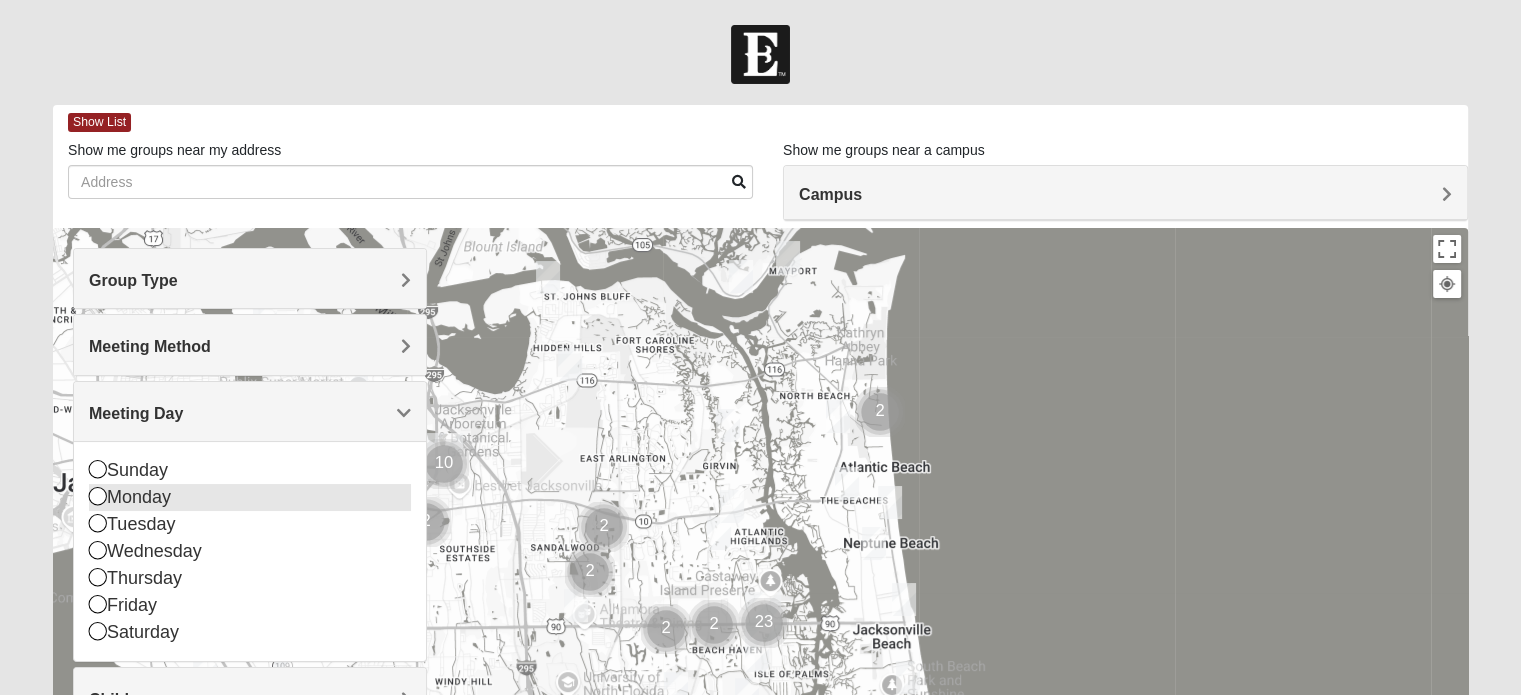 click at bounding box center [98, 496] 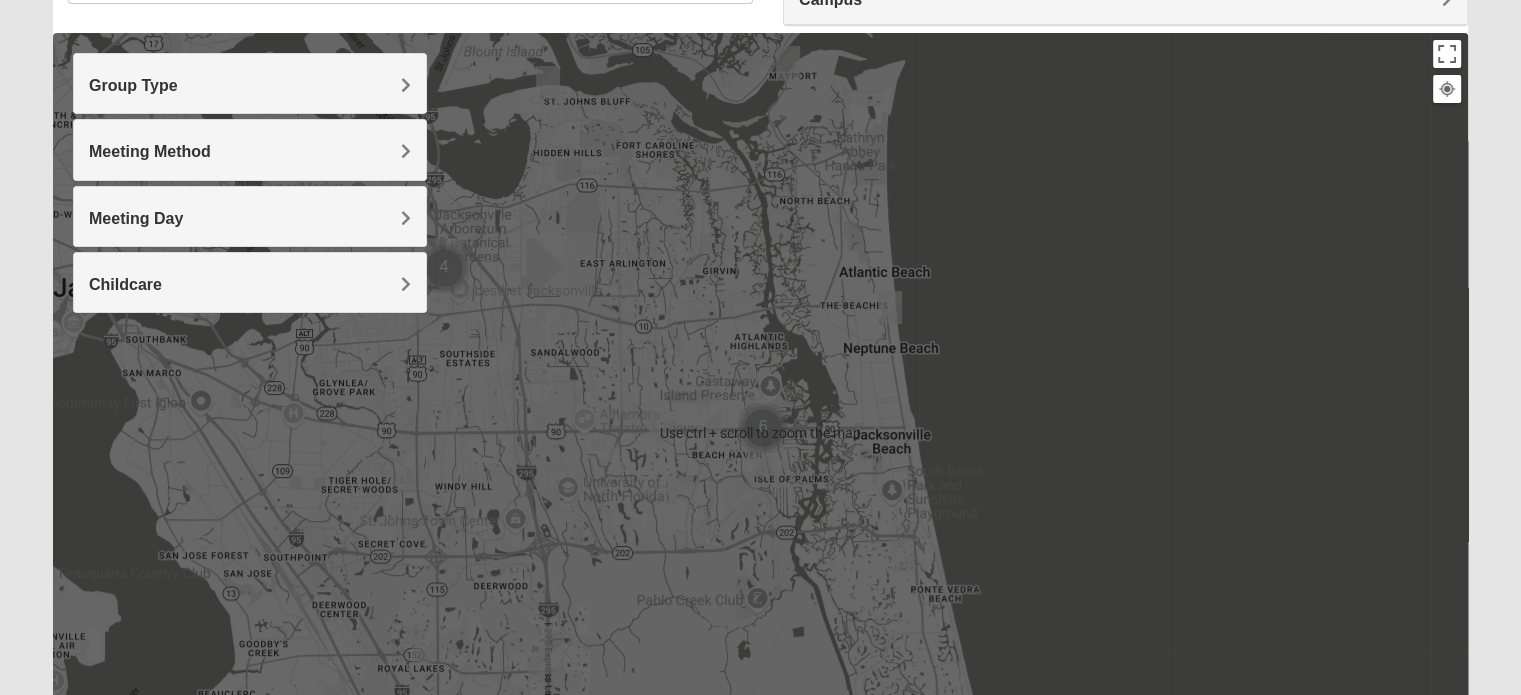 scroll, scrollTop: 386, scrollLeft: 0, axis: vertical 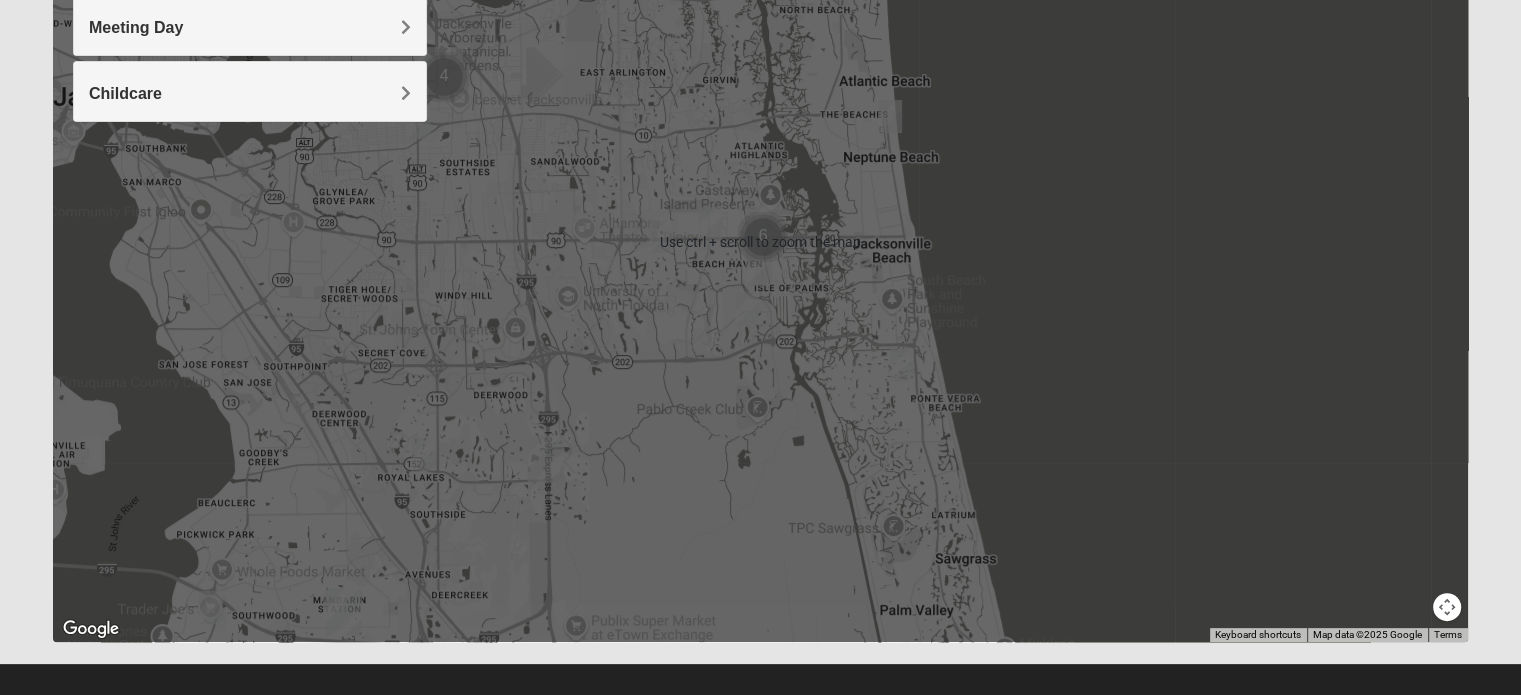 click at bounding box center [760, 242] 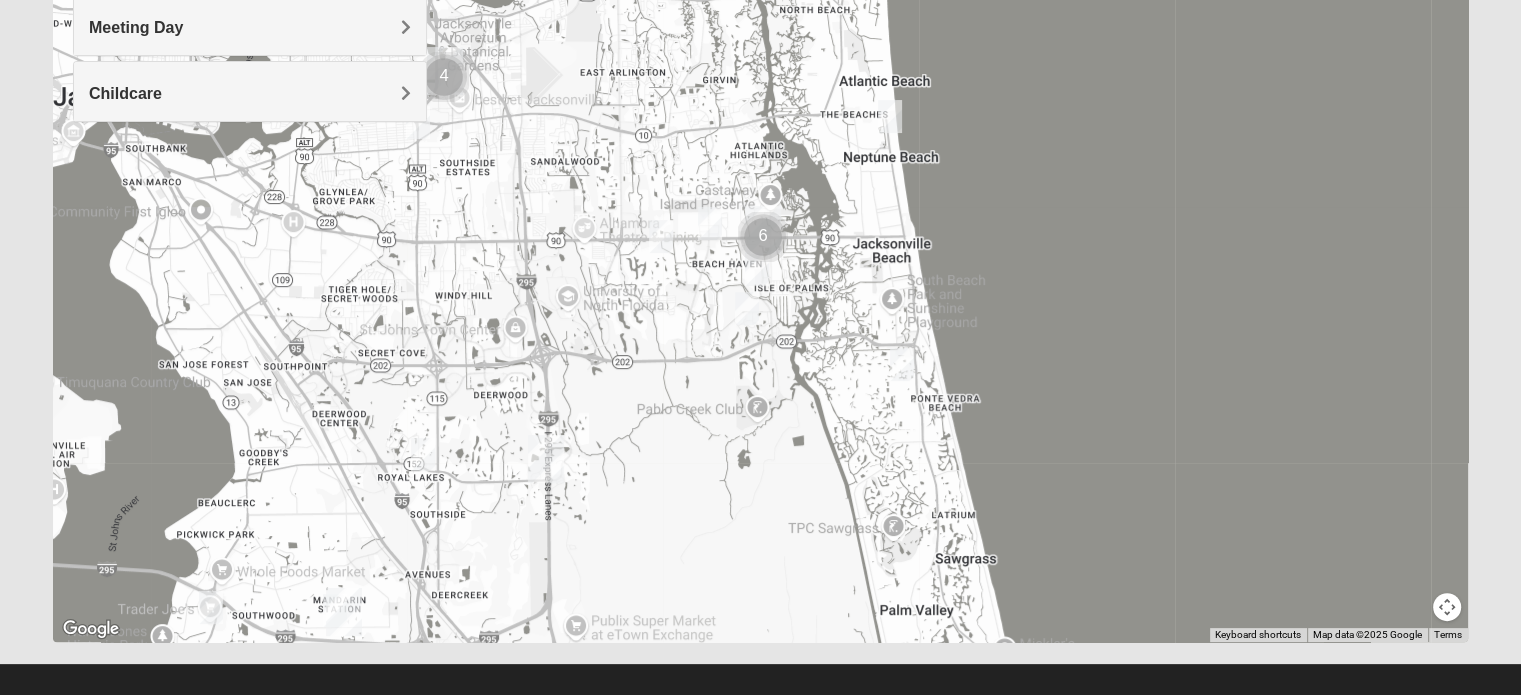 click at bounding box center (757, 269) 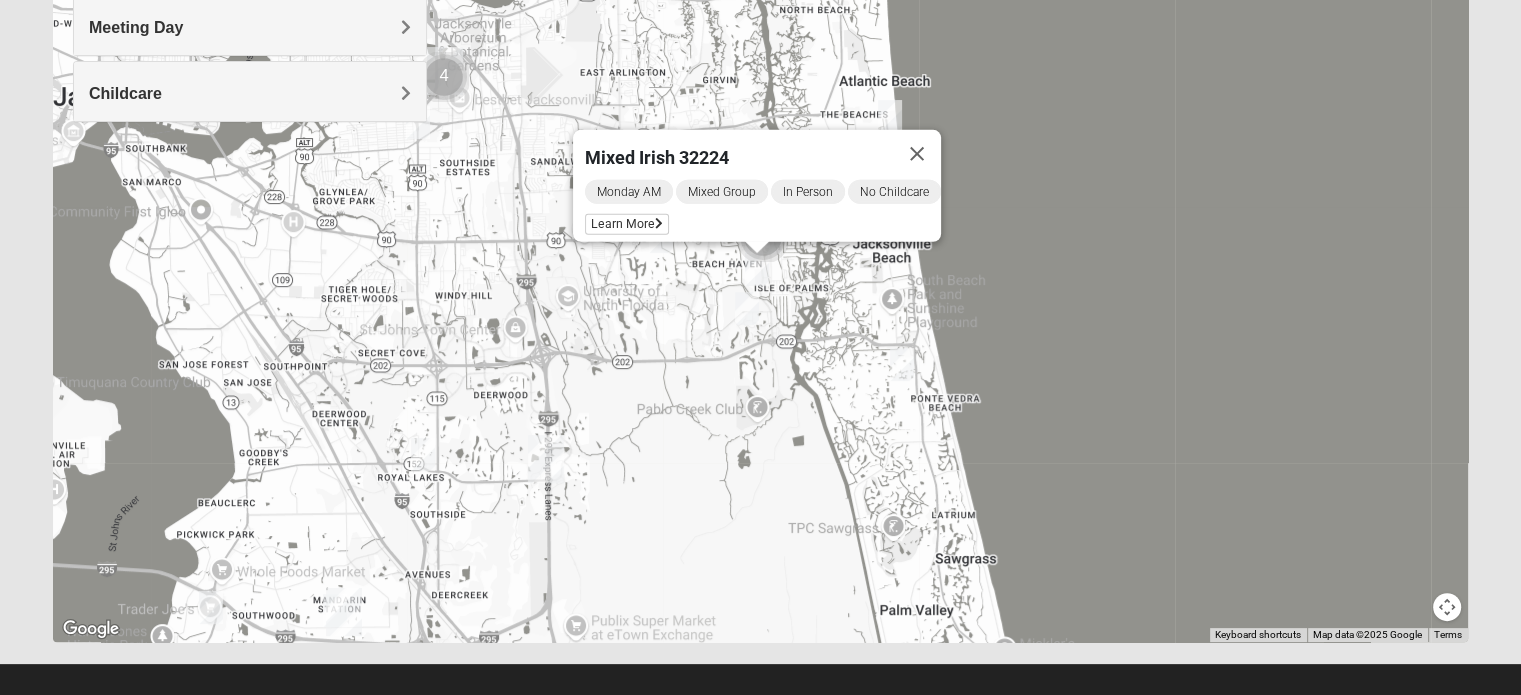 click at bounding box center [661, 236] 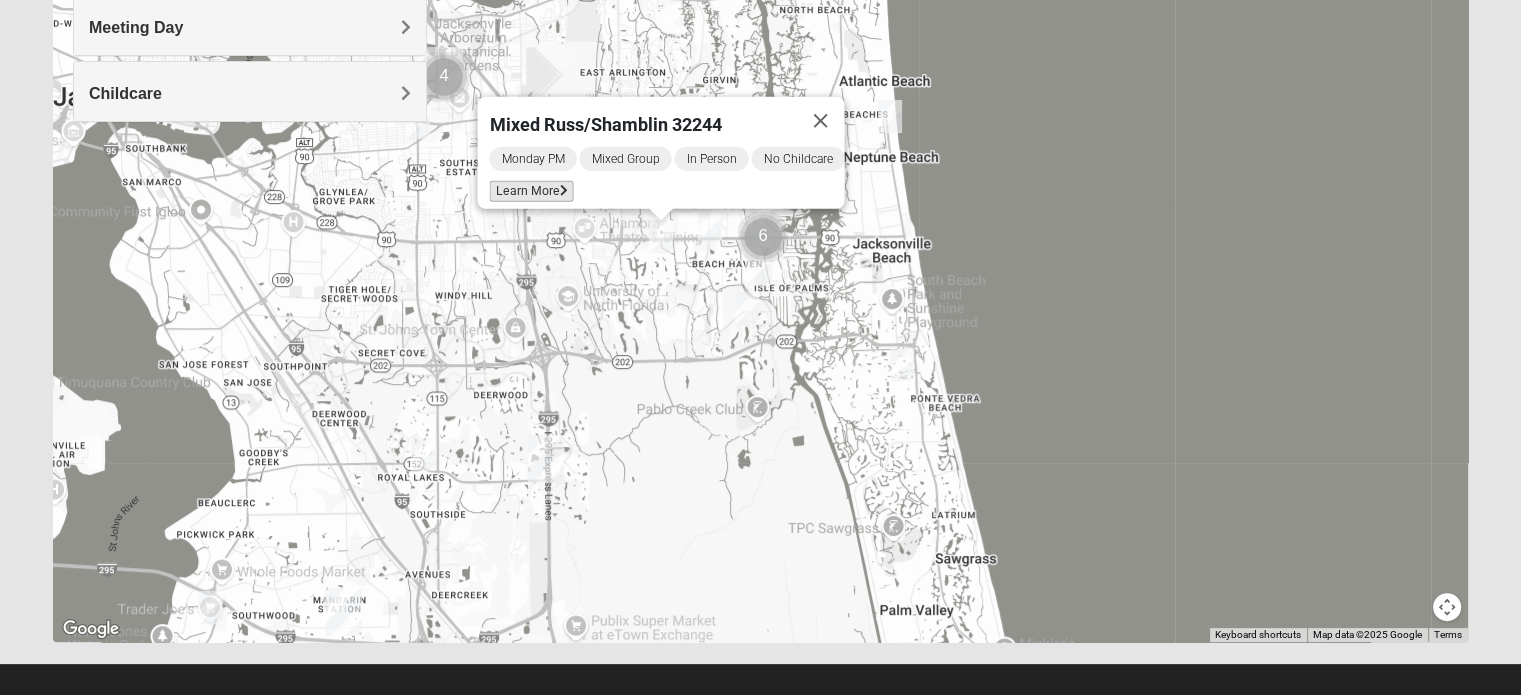 click on "Learn More" at bounding box center [531, 191] 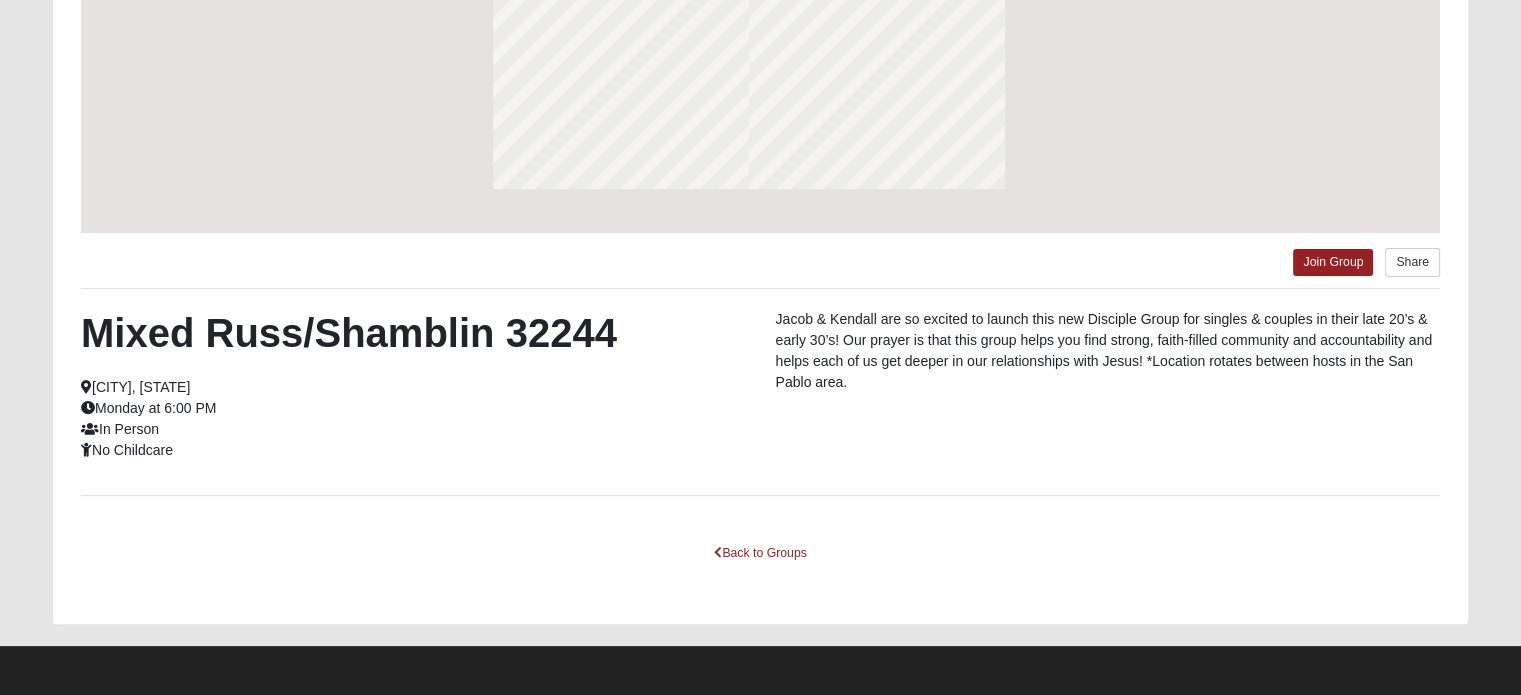 scroll, scrollTop: 298, scrollLeft: 0, axis: vertical 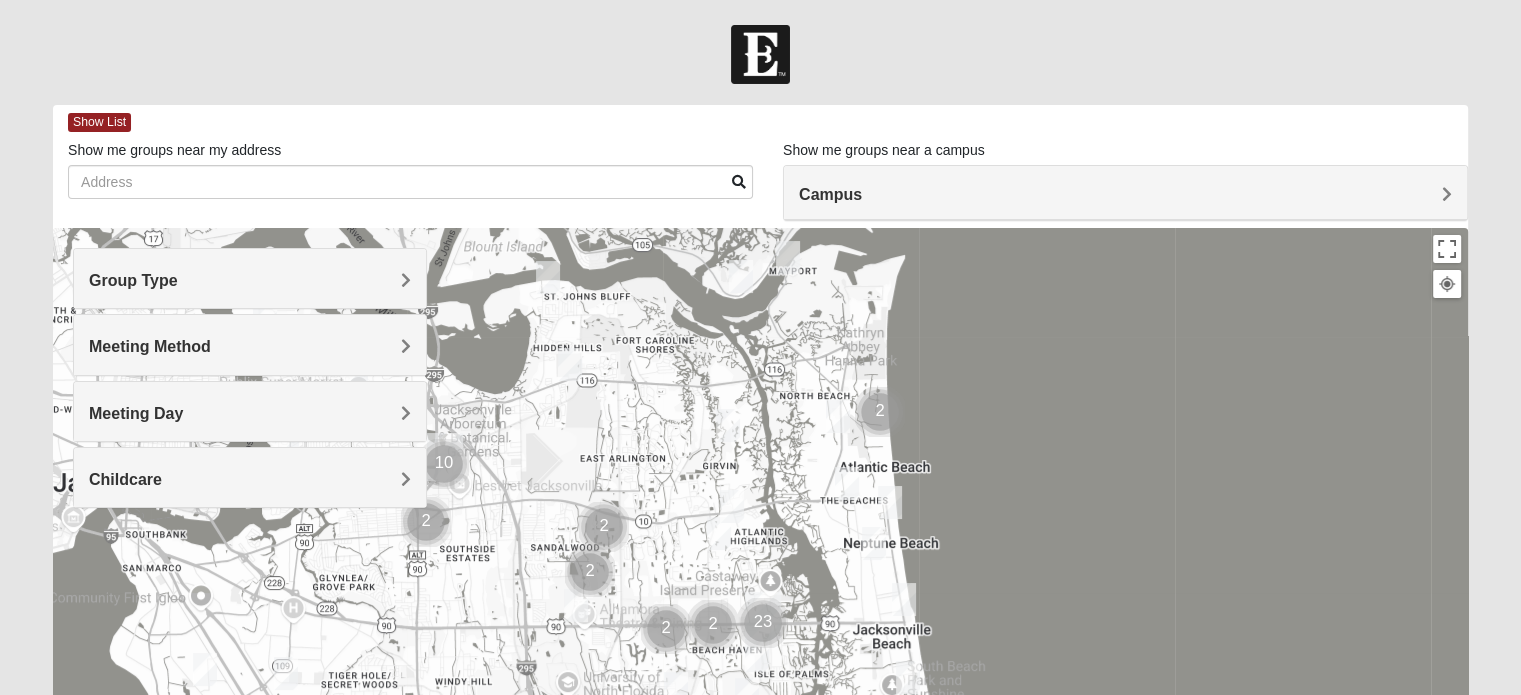 click on "Meeting Method" at bounding box center (250, 344) 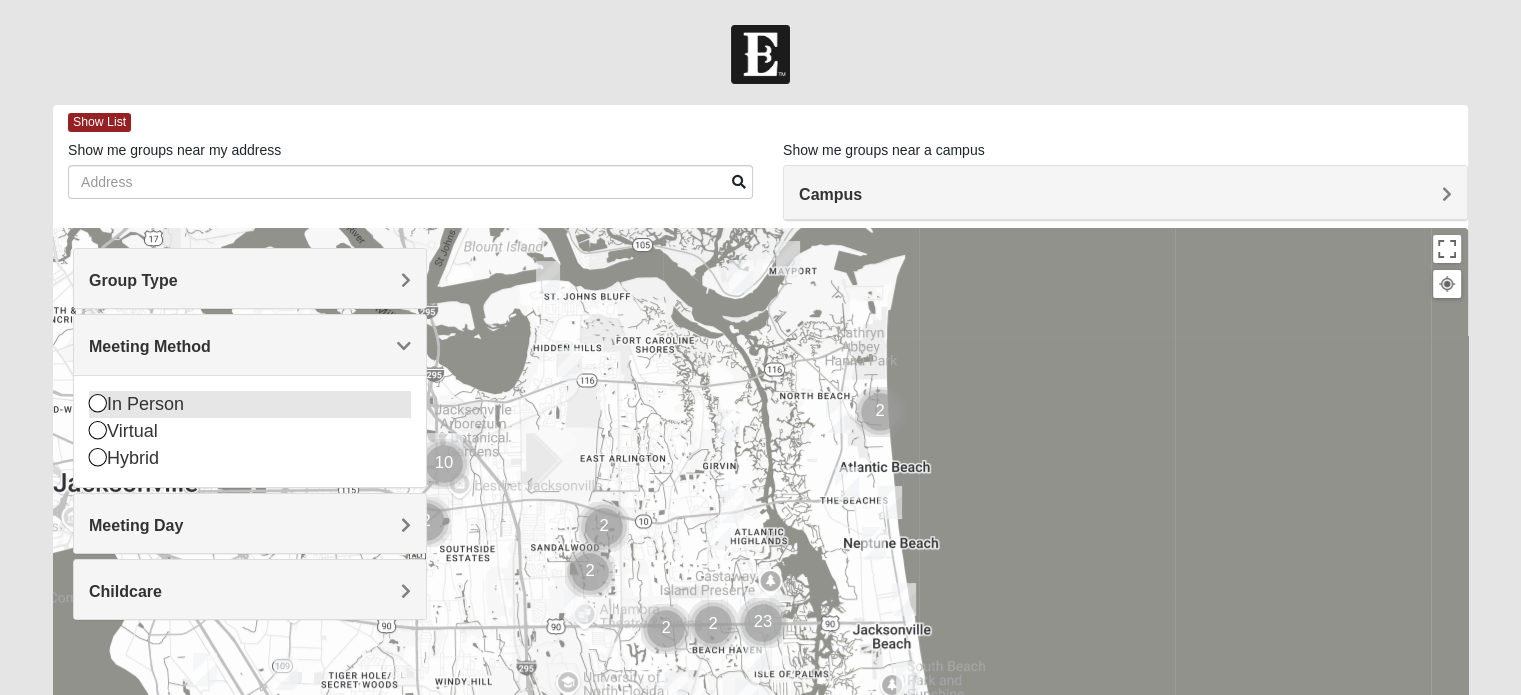 click on "In Person" at bounding box center [250, 404] 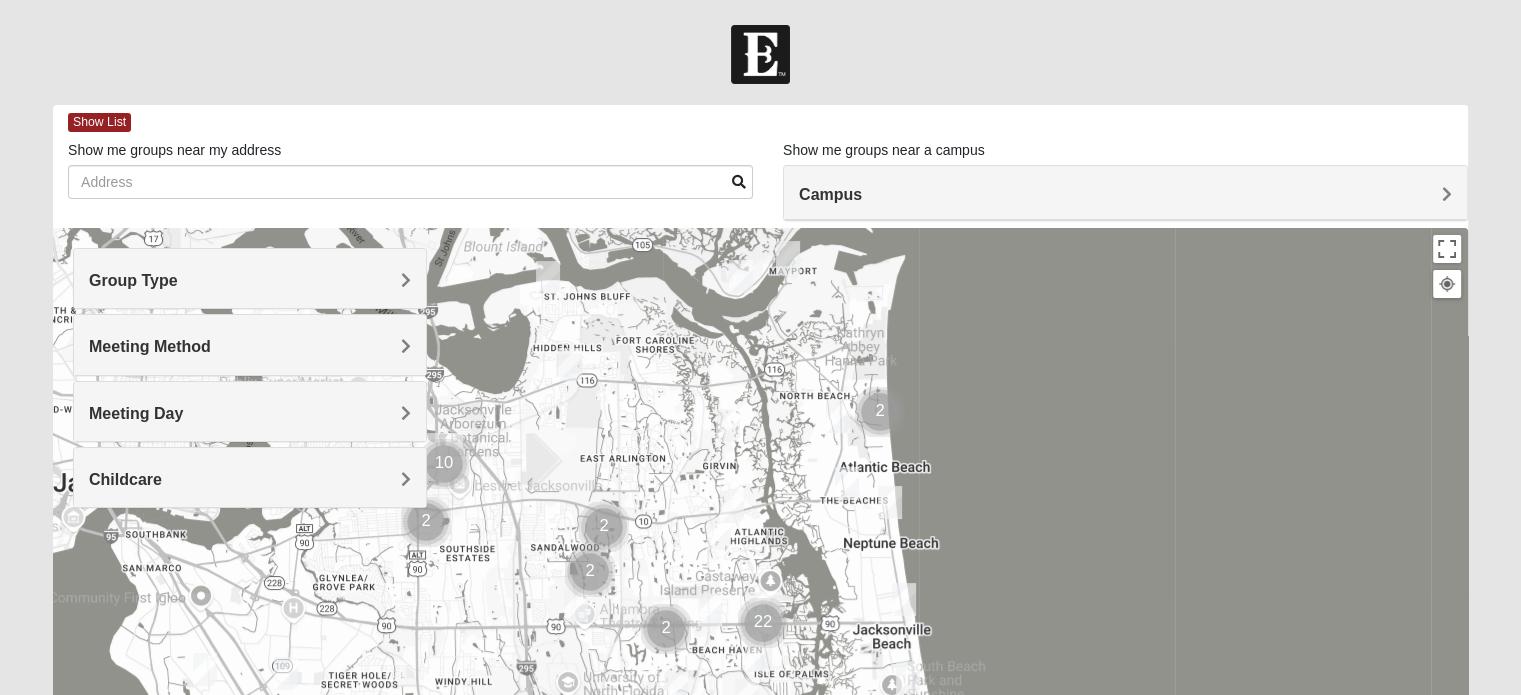 click on "Meeting Day" at bounding box center [250, 413] 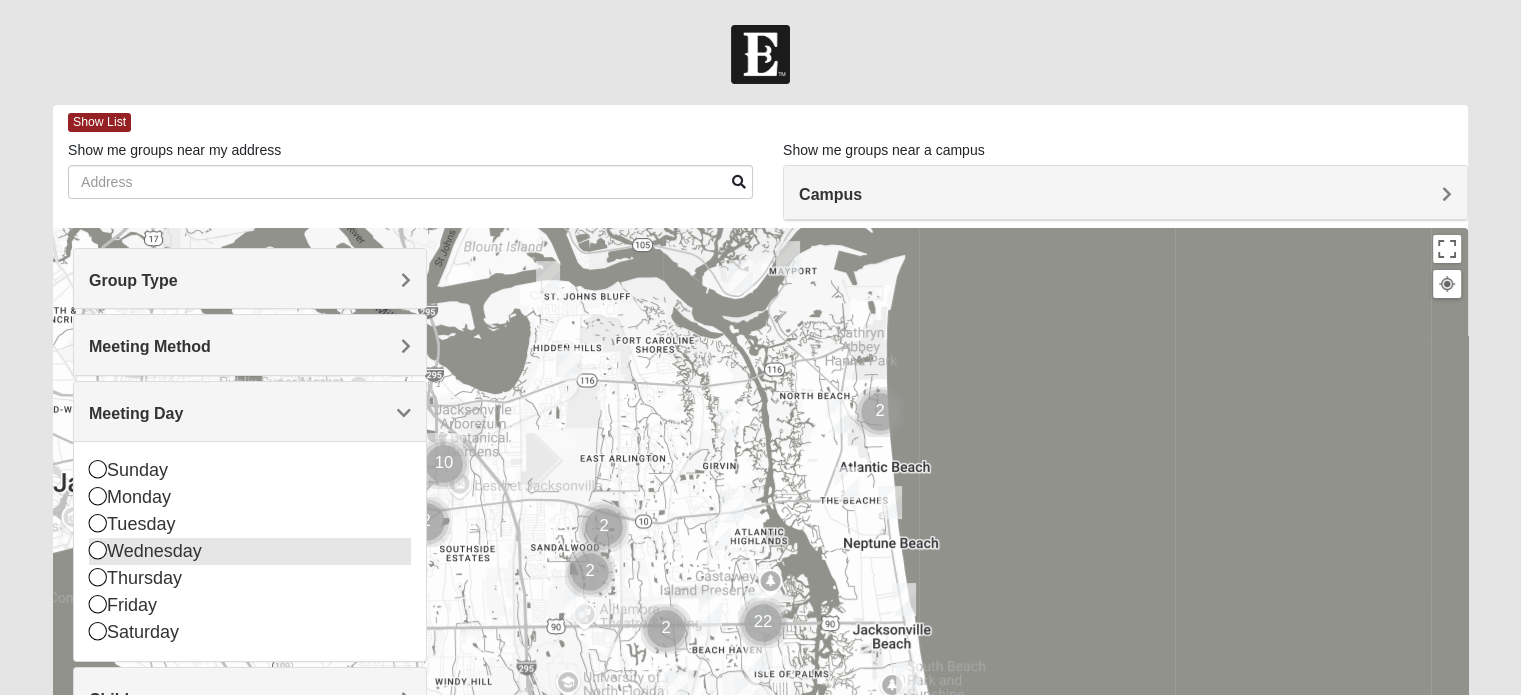 click on "Wednesday" at bounding box center (250, 551) 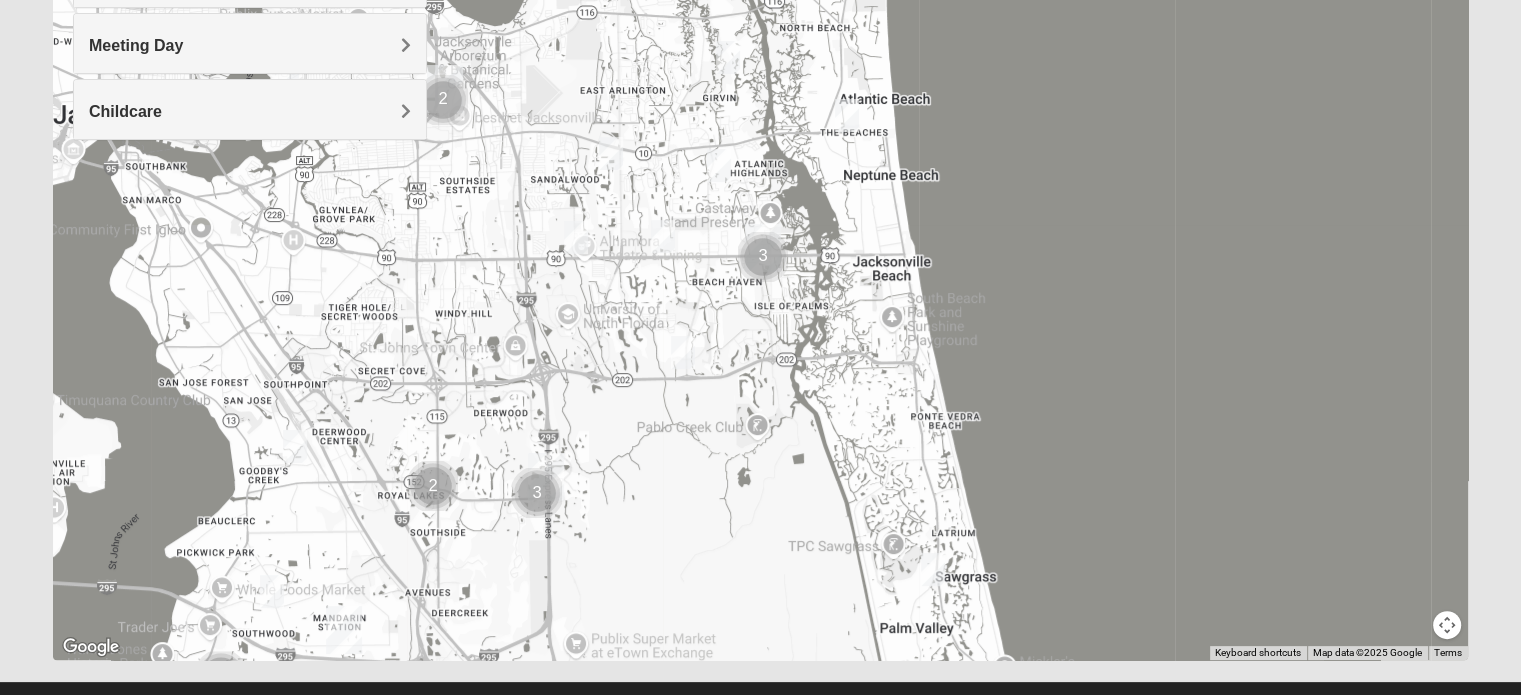 scroll, scrollTop: 394, scrollLeft: 0, axis: vertical 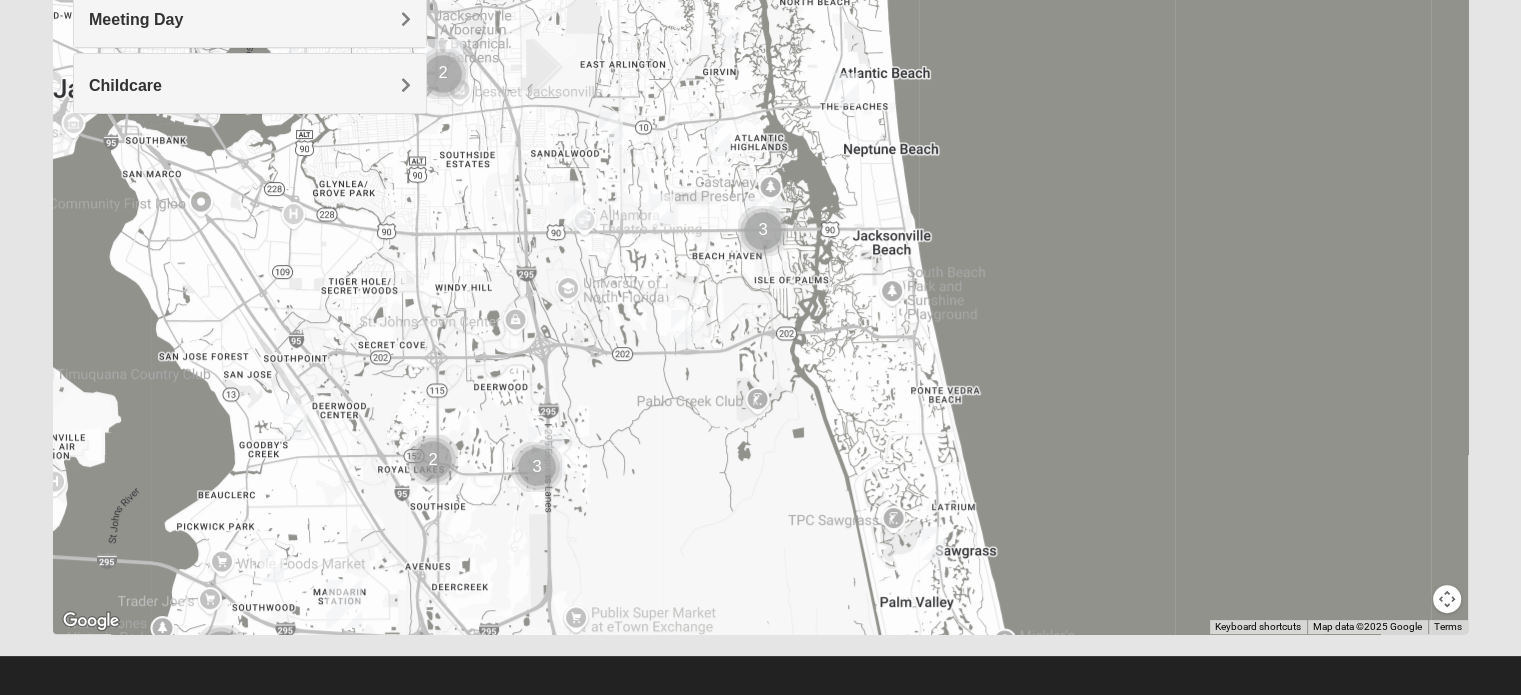 click at bounding box center (683, 326) 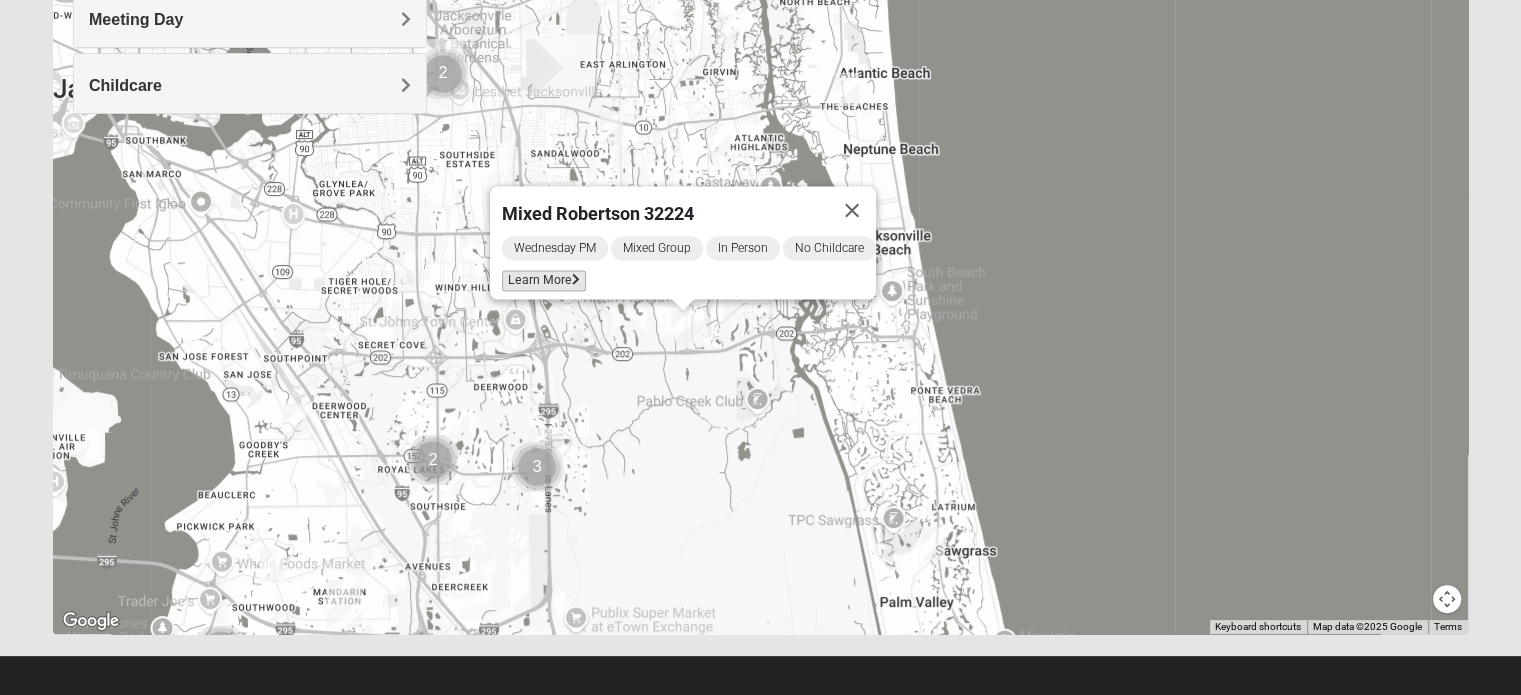 click on "Learn More" at bounding box center (544, 281) 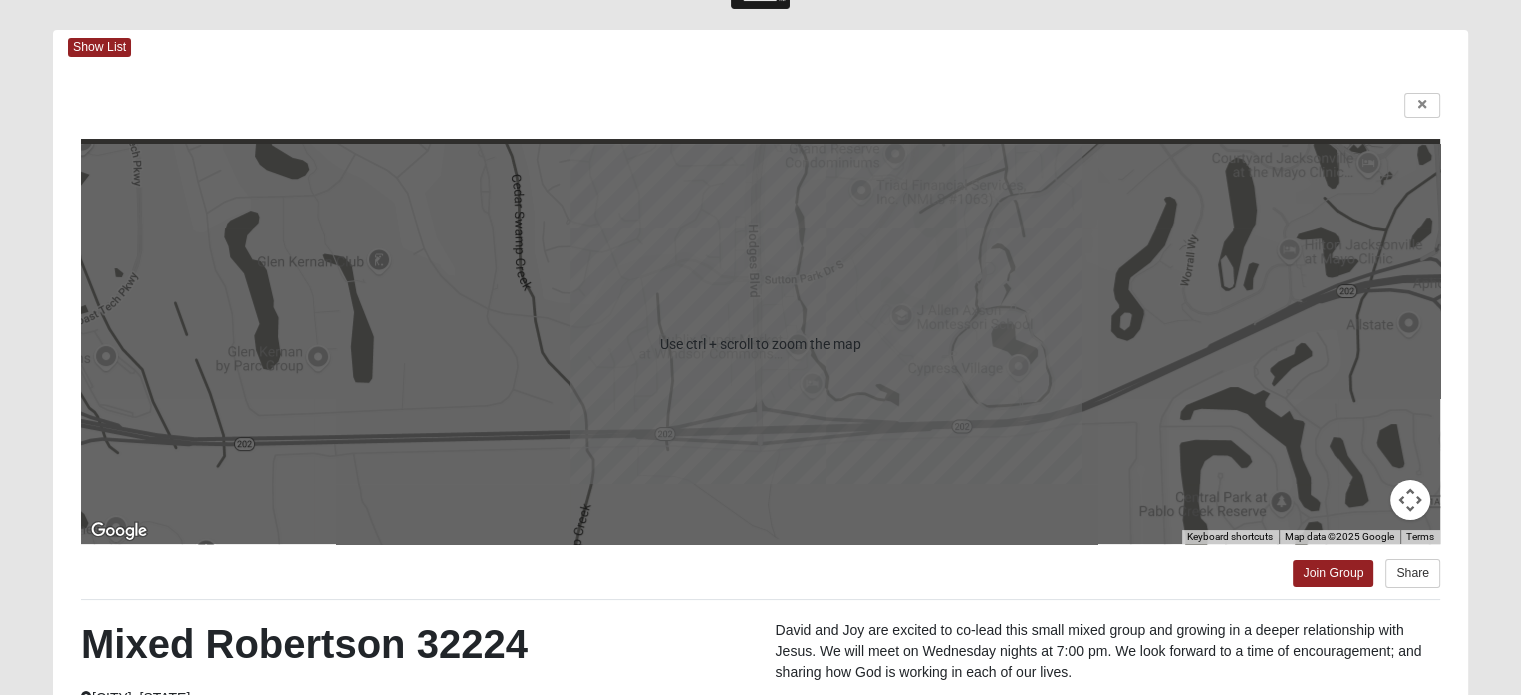 scroll, scrollTop: 60, scrollLeft: 0, axis: vertical 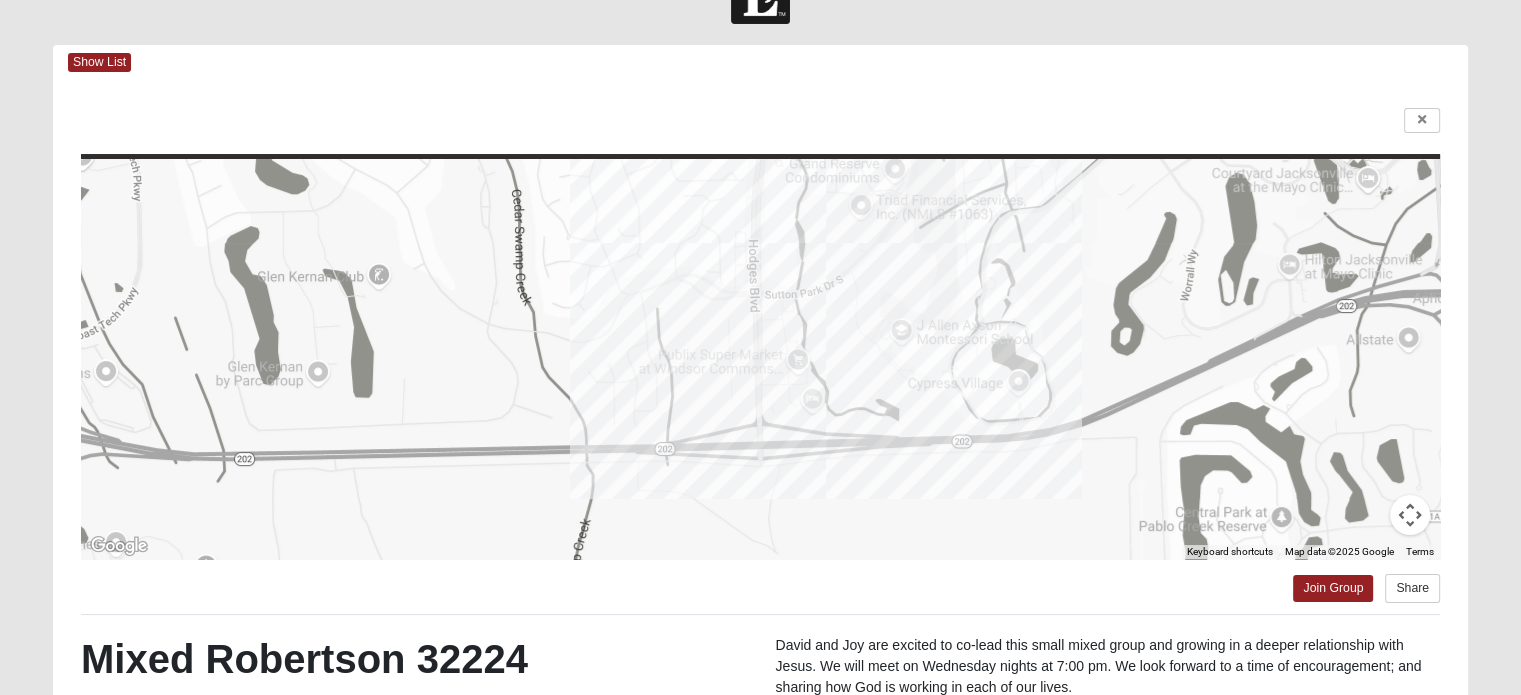 click at bounding box center [760, 359] 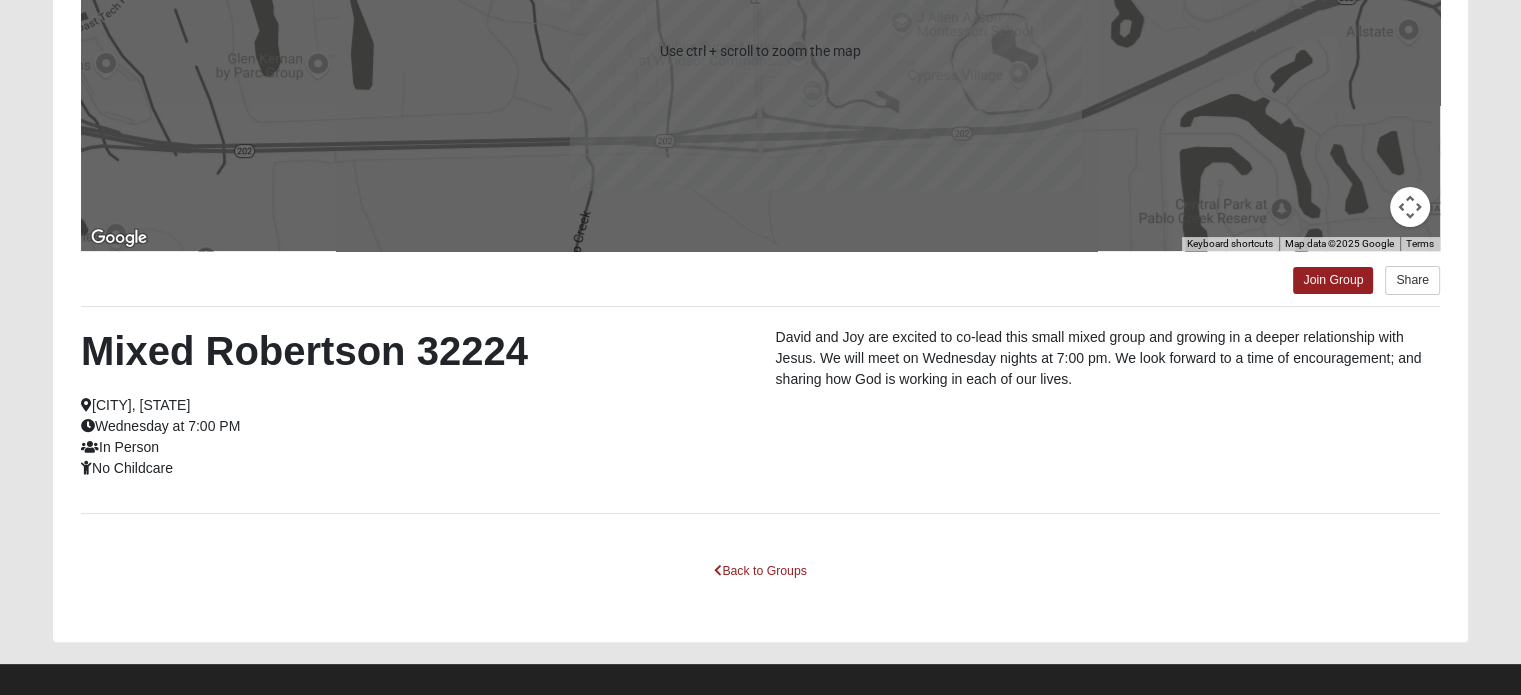 scroll, scrollTop: 386, scrollLeft: 0, axis: vertical 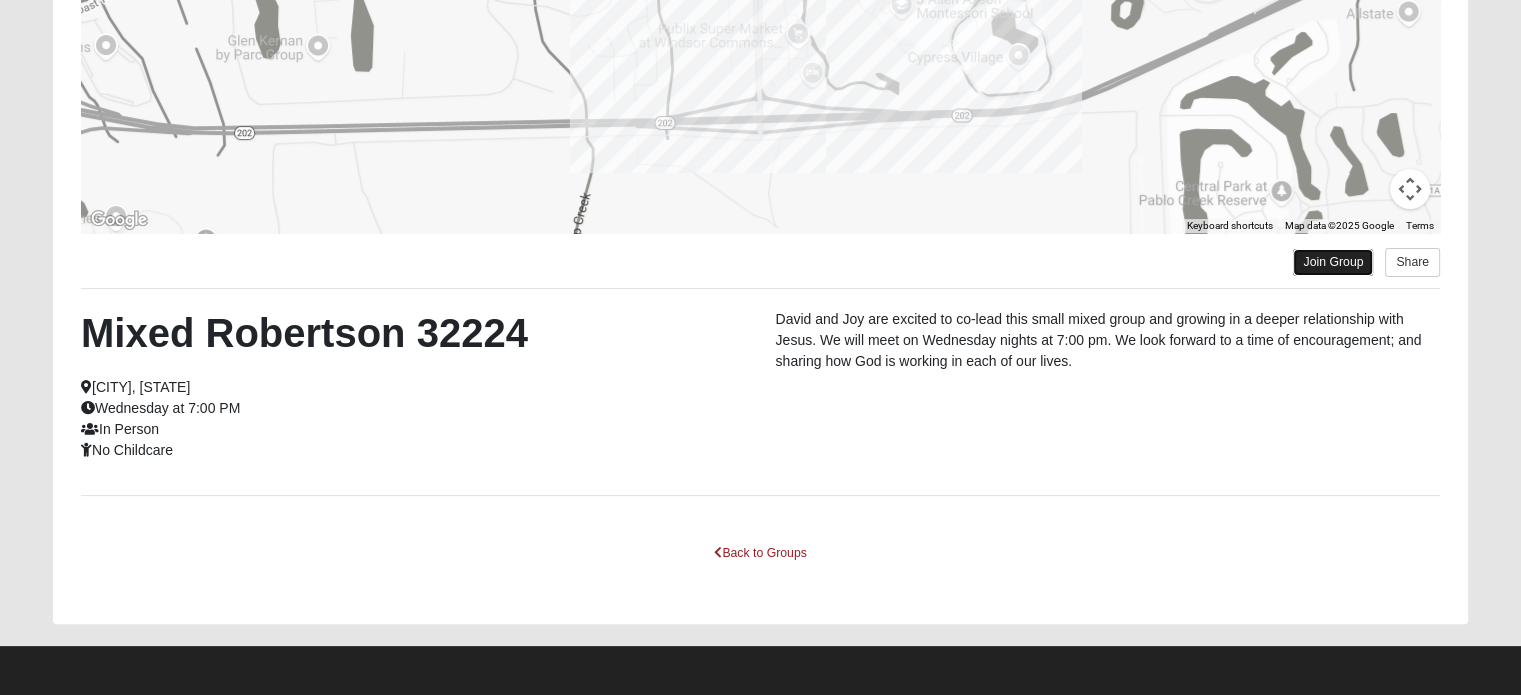 click on "Join Group" at bounding box center [1333, 262] 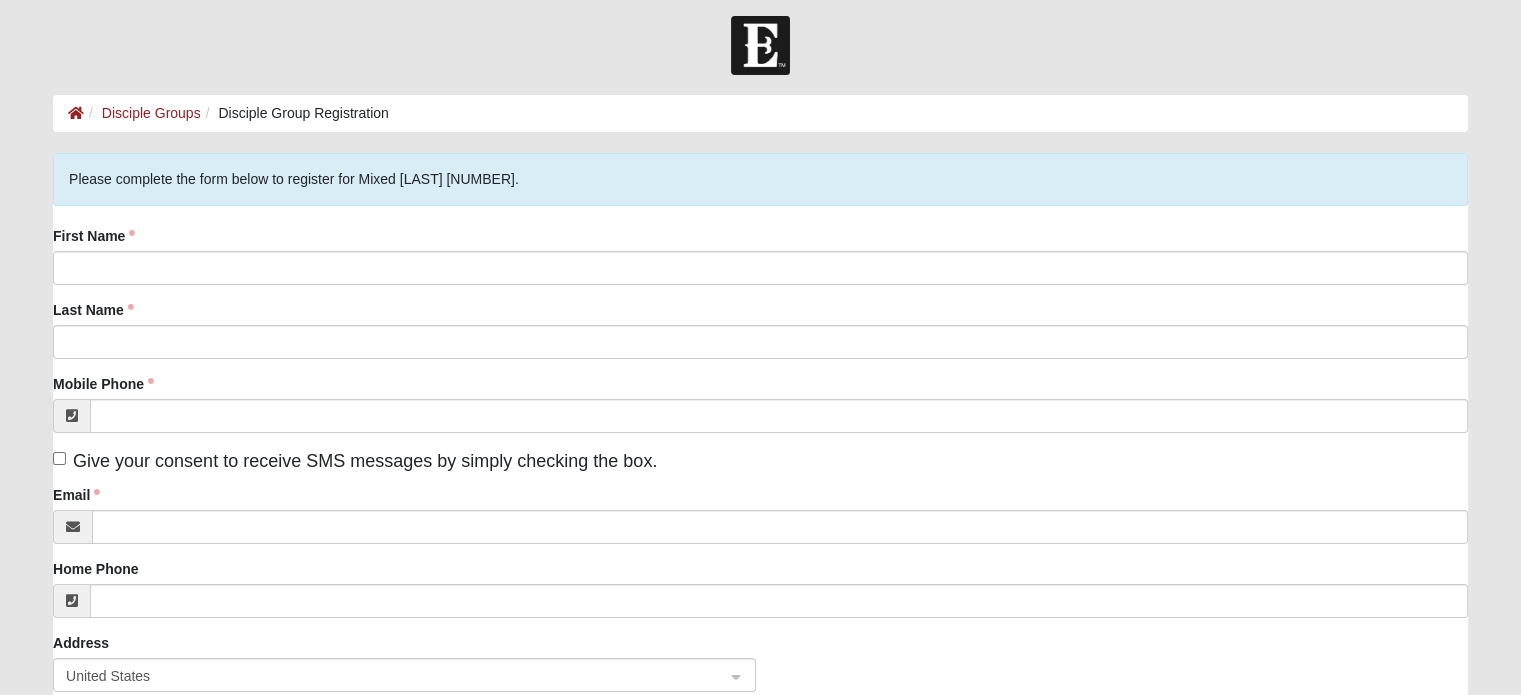 scroll, scrollTop: 0, scrollLeft: 0, axis: both 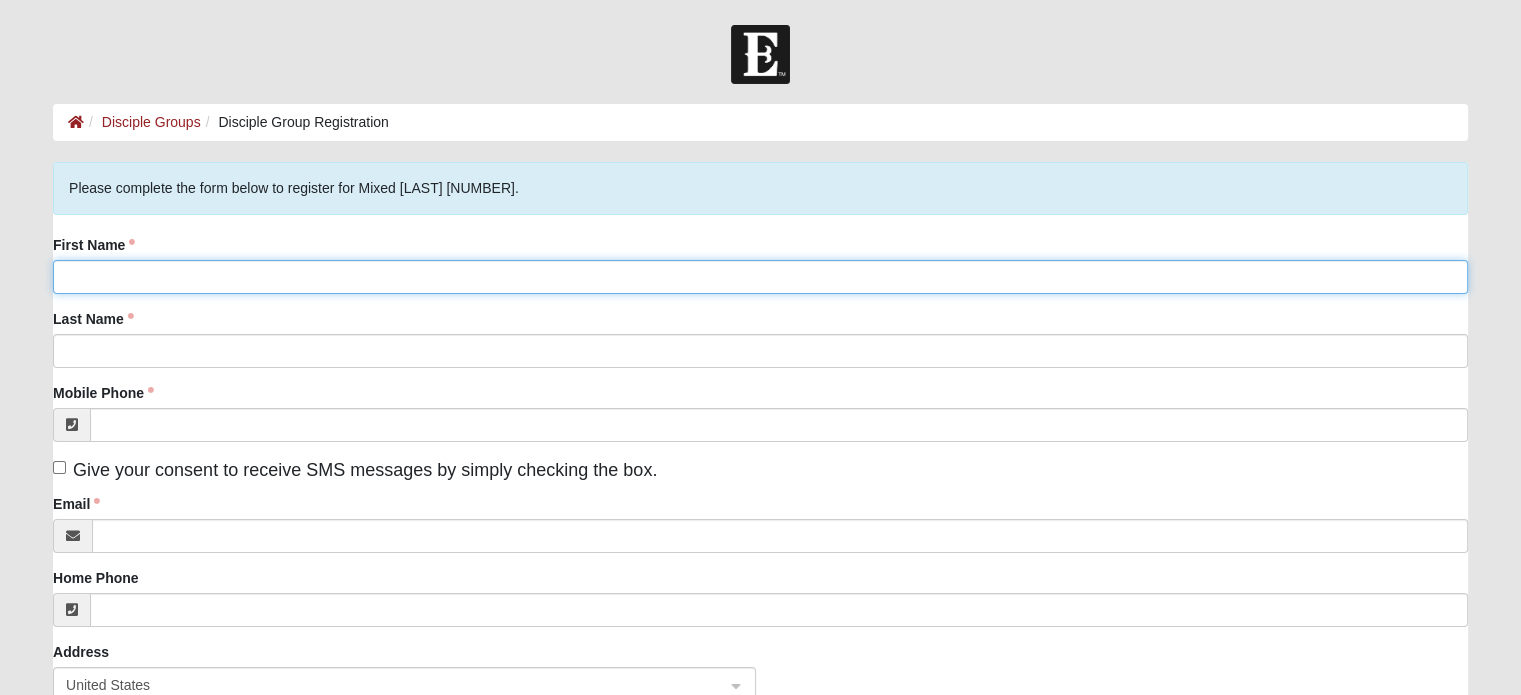 click on "First Name" 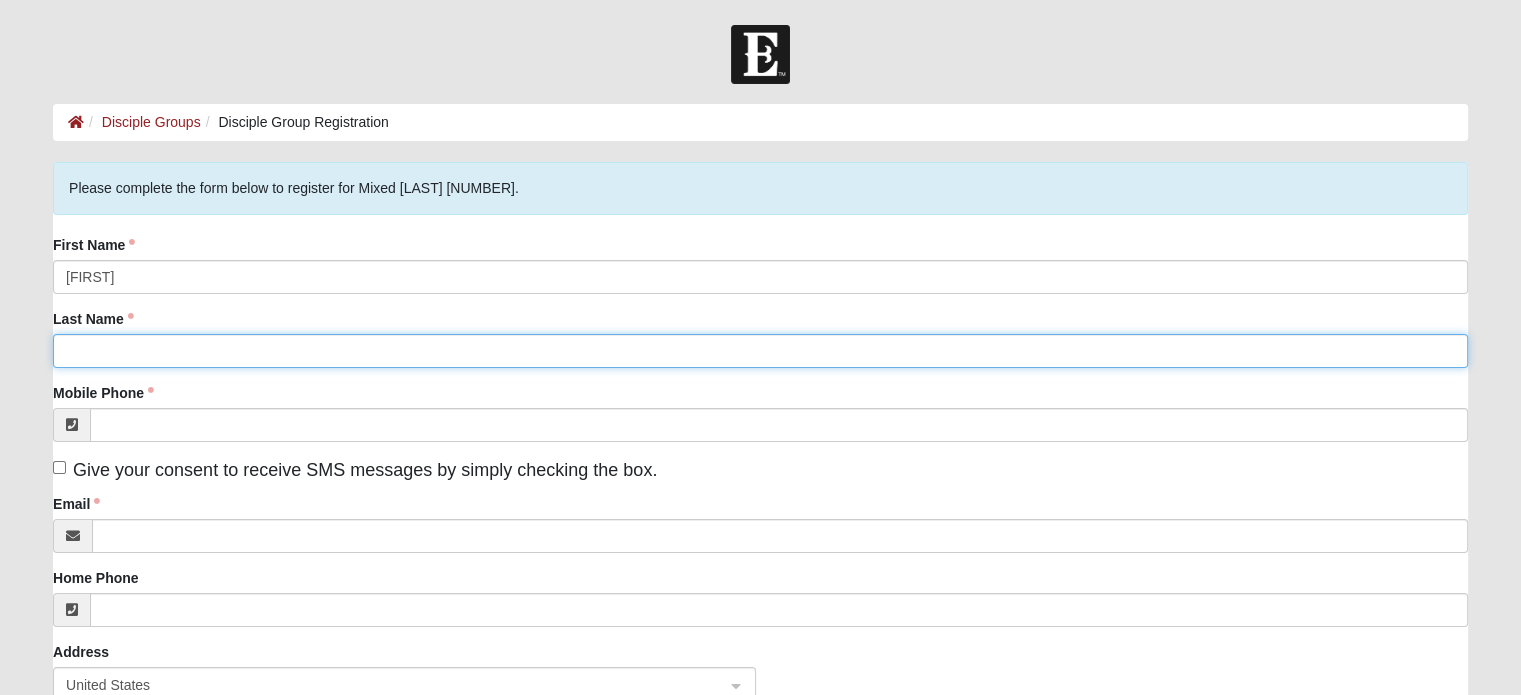 type on "[LAST]" 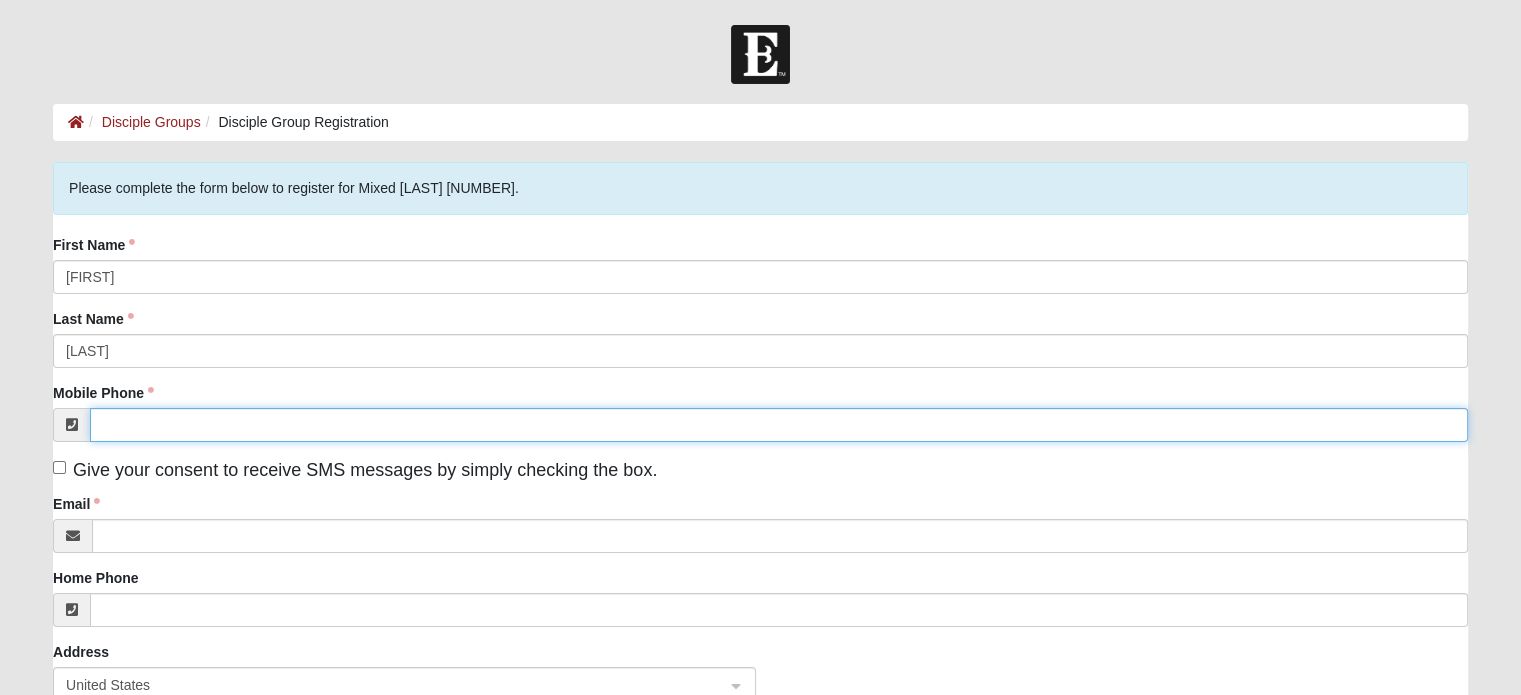 type on "[PHONE]" 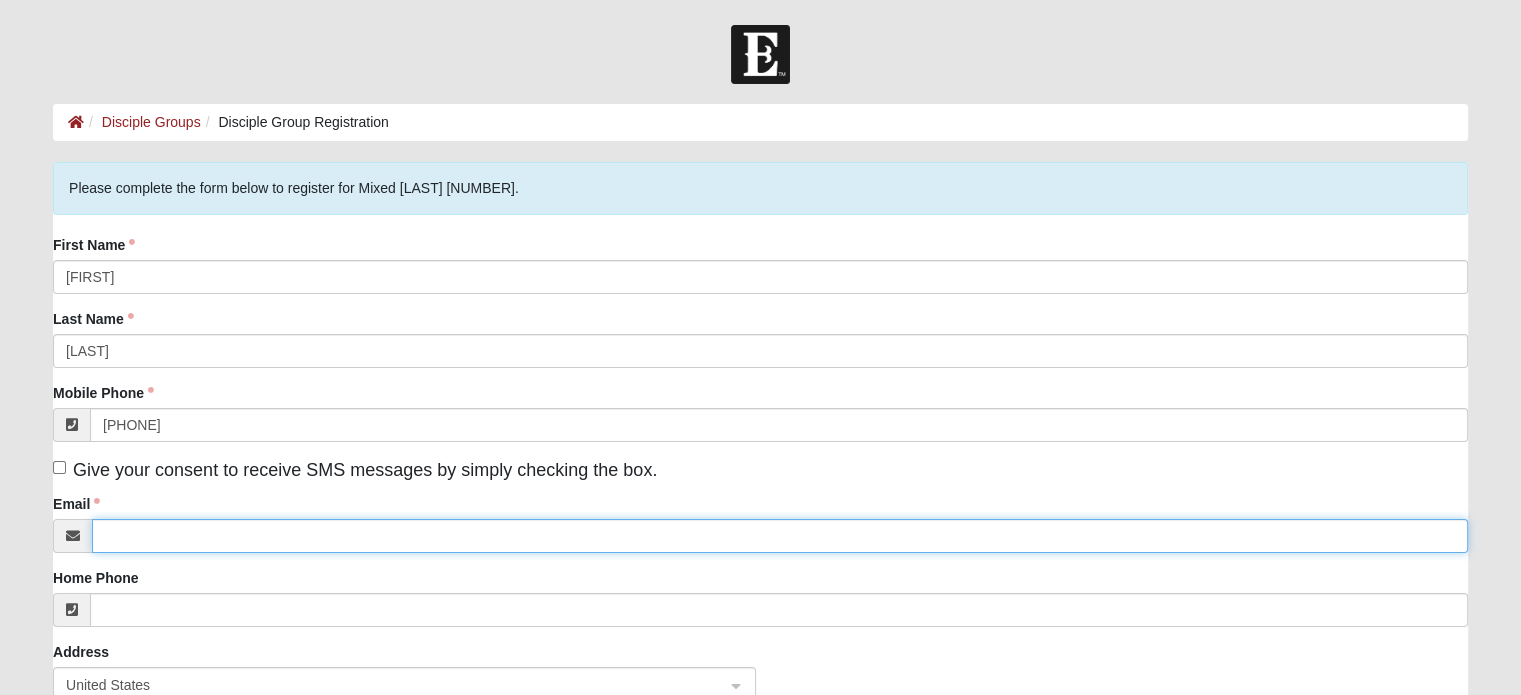 type on "[EMAIL]" 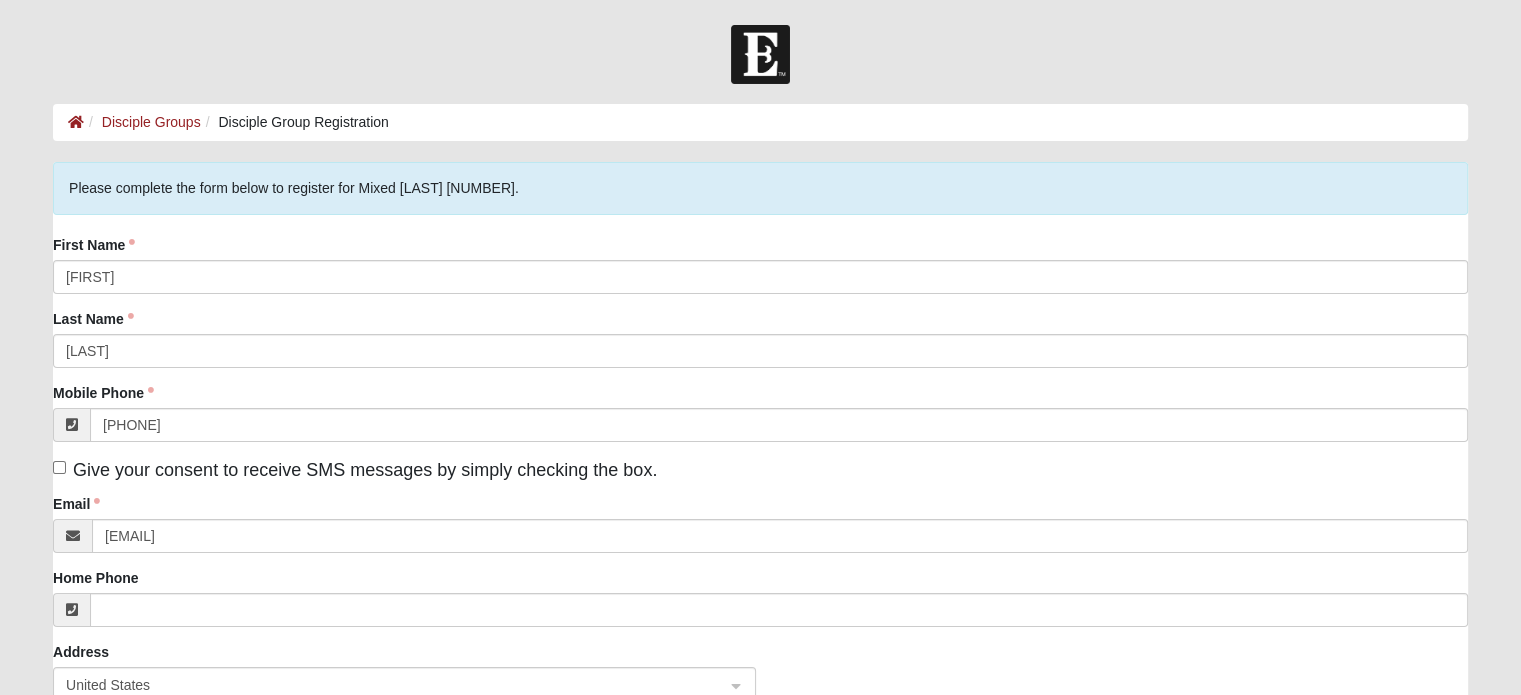 type on "[NUMBER] [STREET] E Unit [NUMBER]" 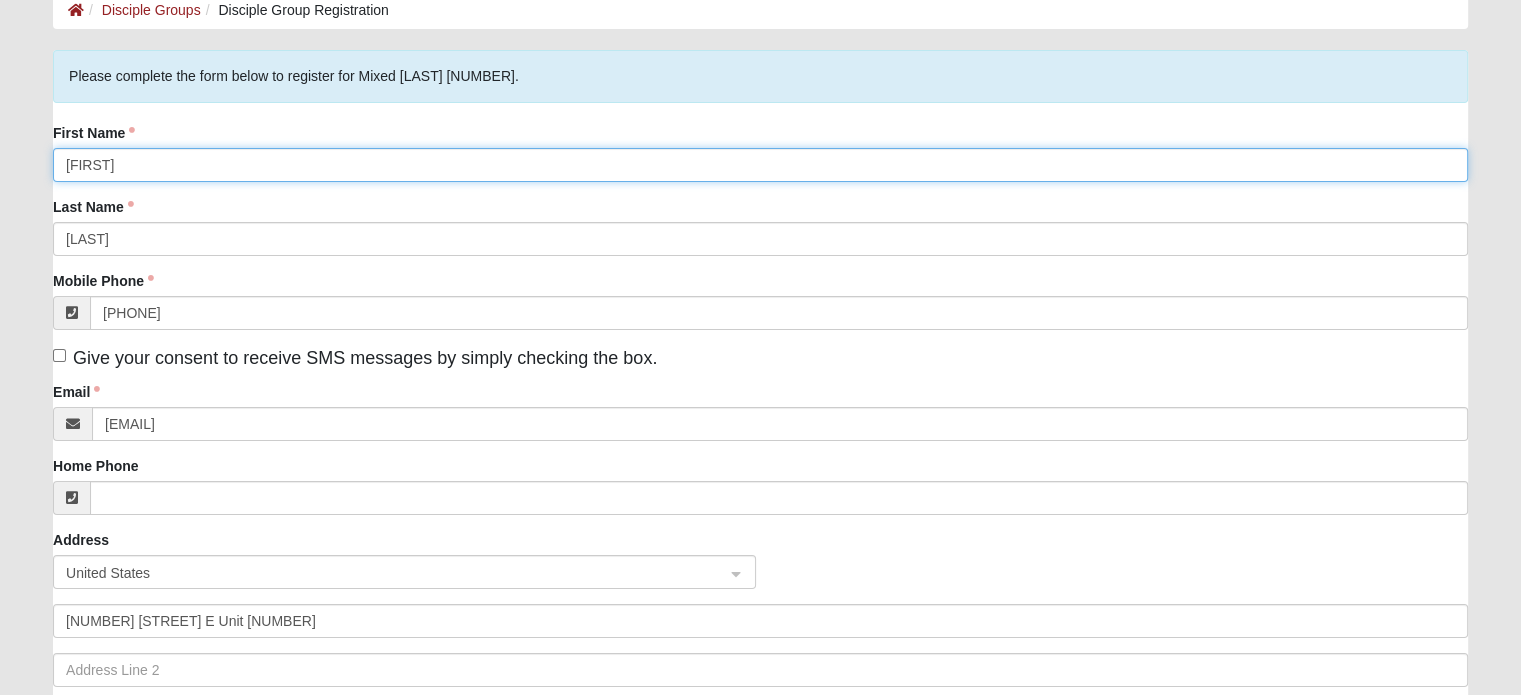 scroll, scrollTop: 112, scrollLeft: 0, axis: vertical 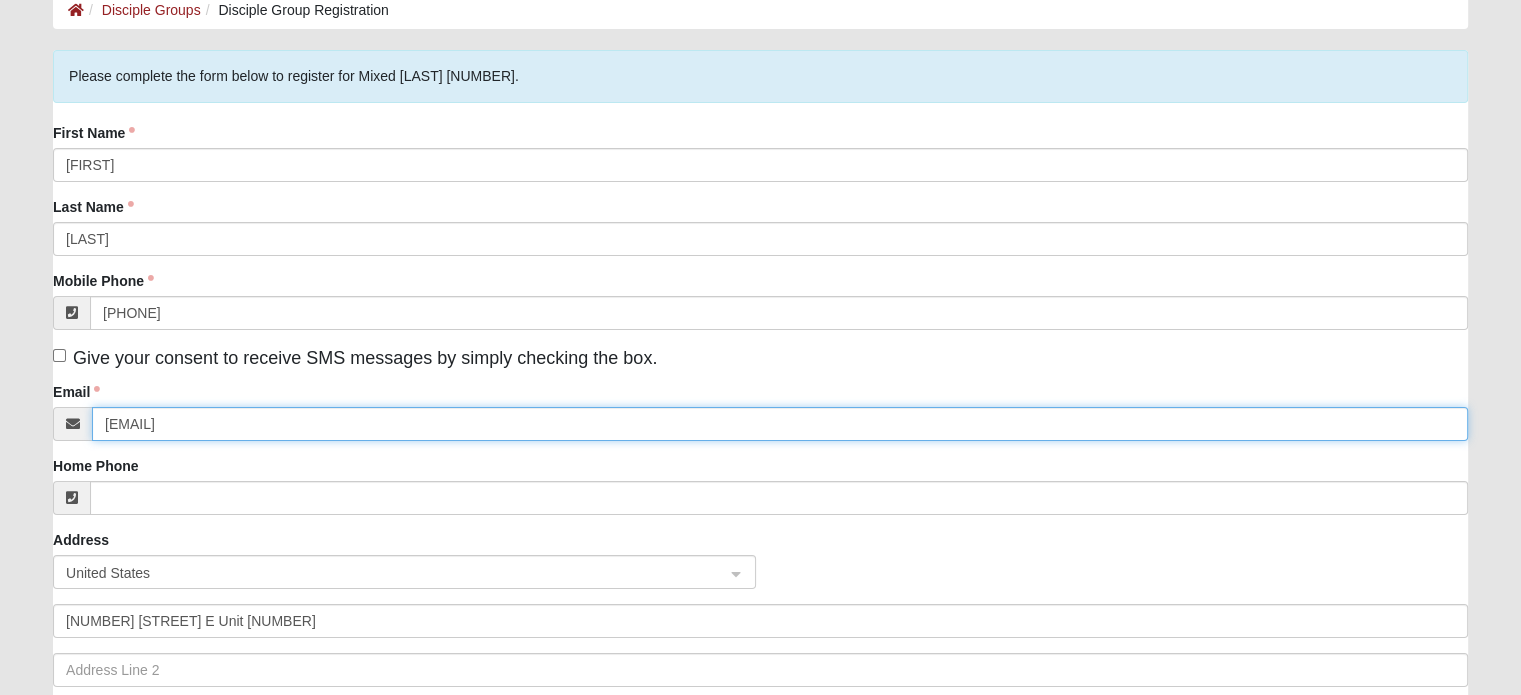 drag, startPoint x: 312, startPoint y: 431, endPoint x: 29, endPoint y: 421, distance: 283.17664 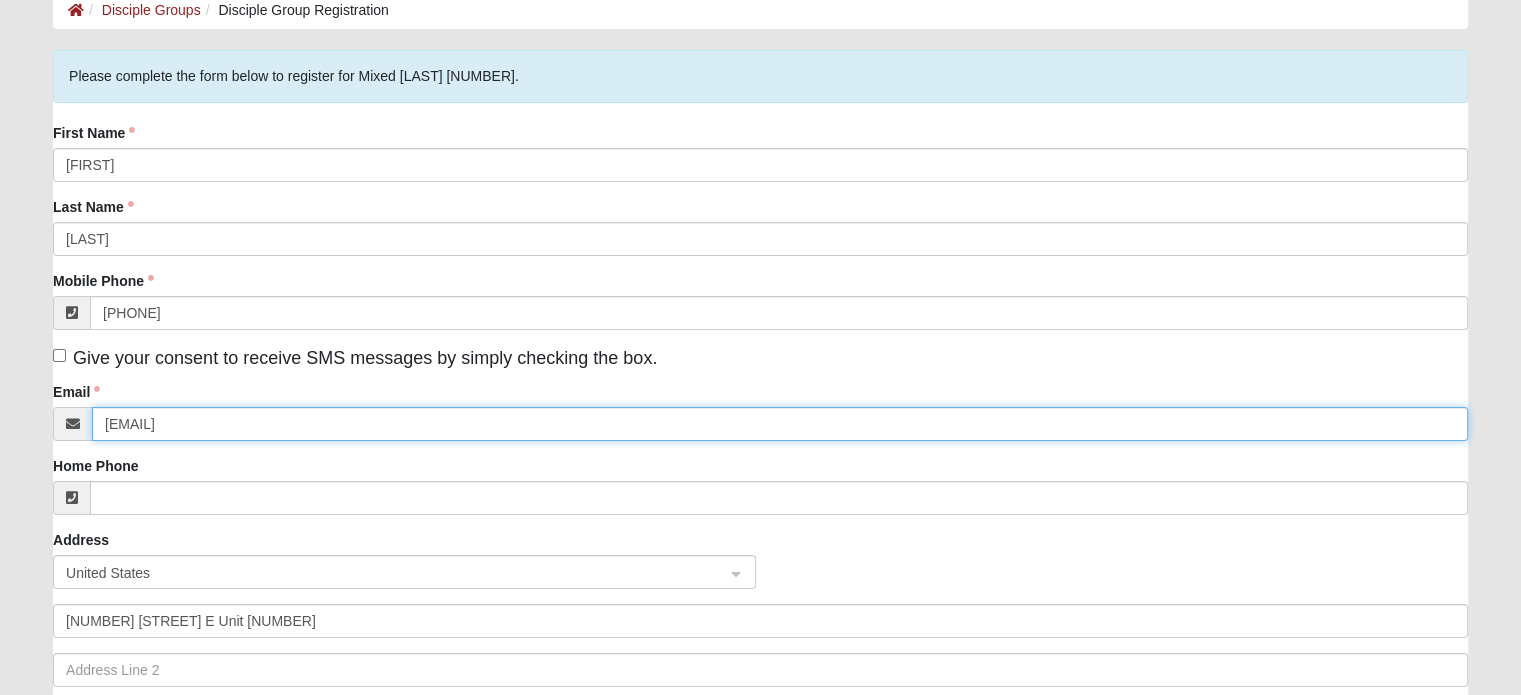 type on "[EMAIL]" 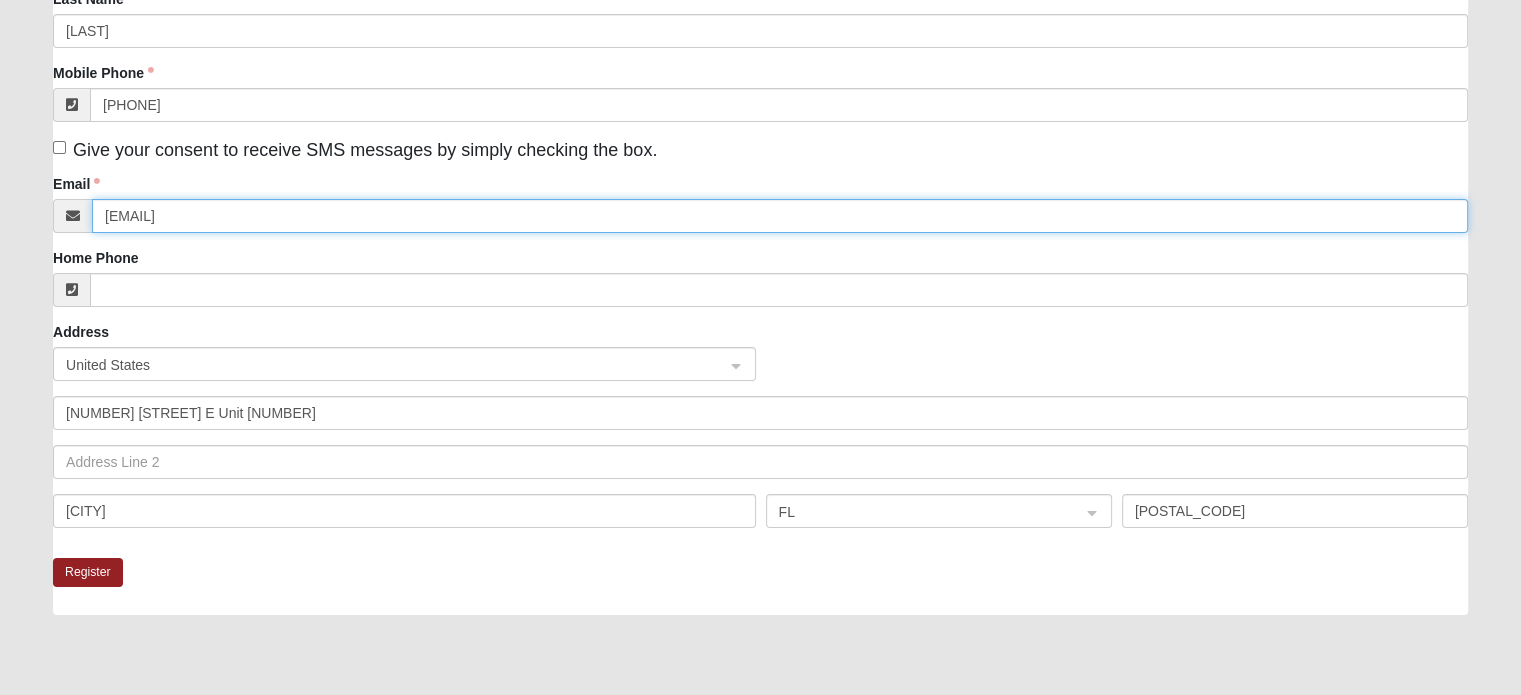 scroll, scrollTop: 324, scrollLeft: 0, axis: vertical 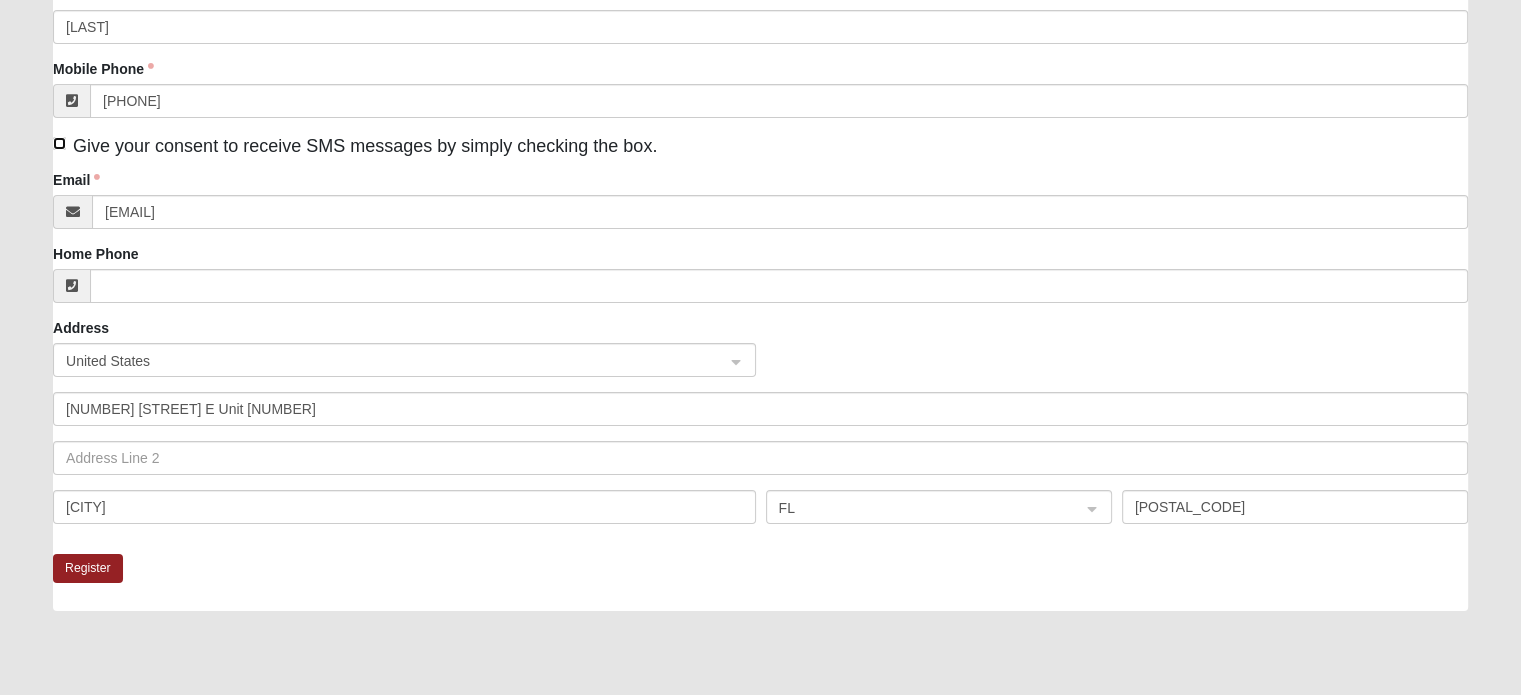 click on "Give your consent to receive SMS messages by simply checking the box." at bounding box center [59, 143] 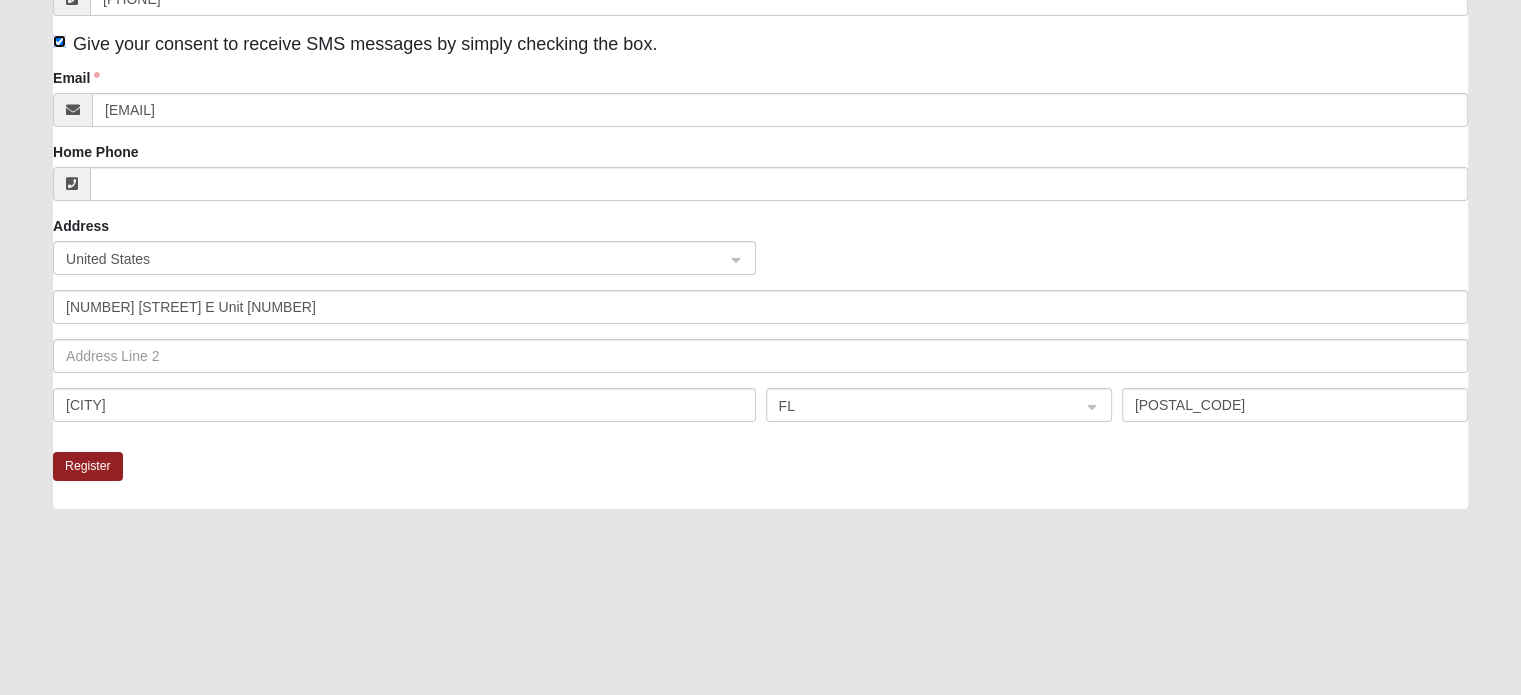 scroll, scrollTop: 512, scrollLeft: 0, axis: vertical 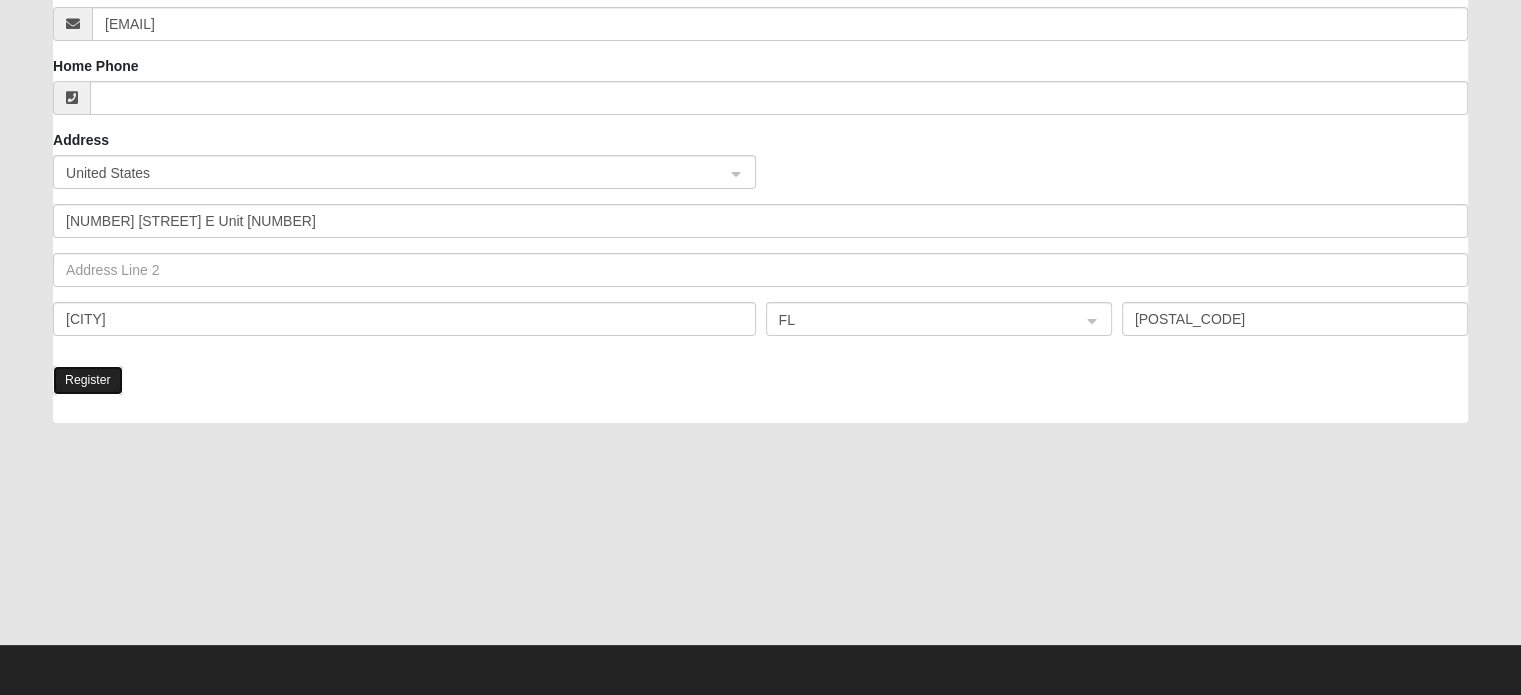 click on "Register" 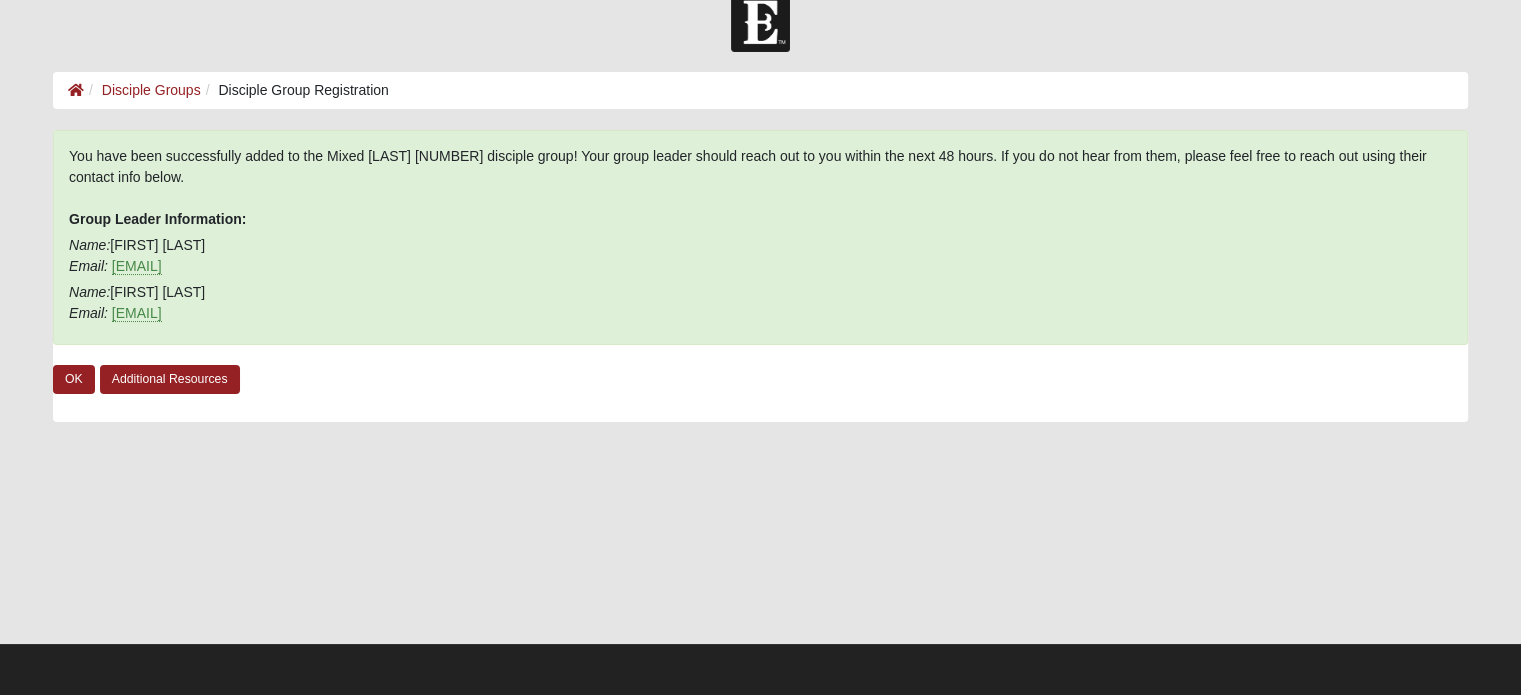 scroll, scrollTop: 32, scrollLeft: 0, axis: vertical 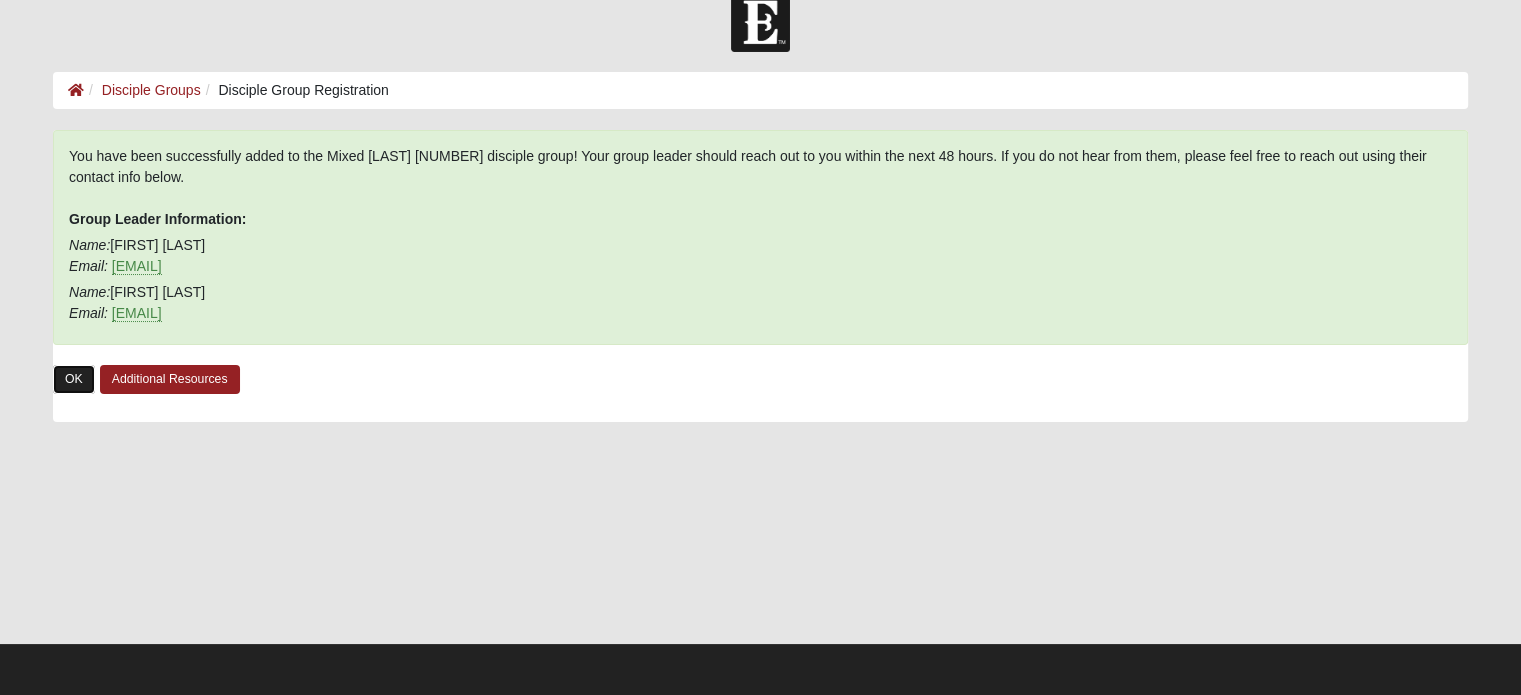 click on "OK" at bounding box center [74, 379] 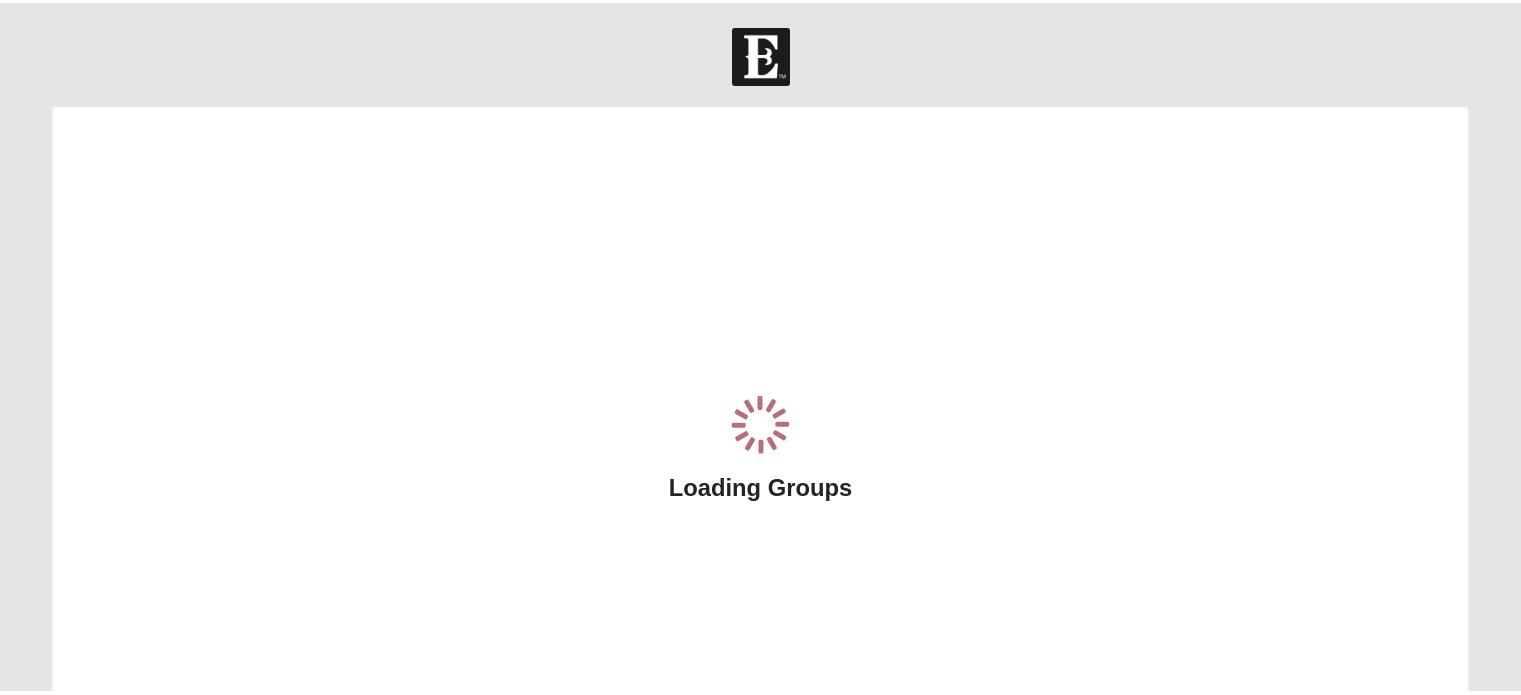scroll, scrollTop: 0, scrollLeft: 0, axis: both 